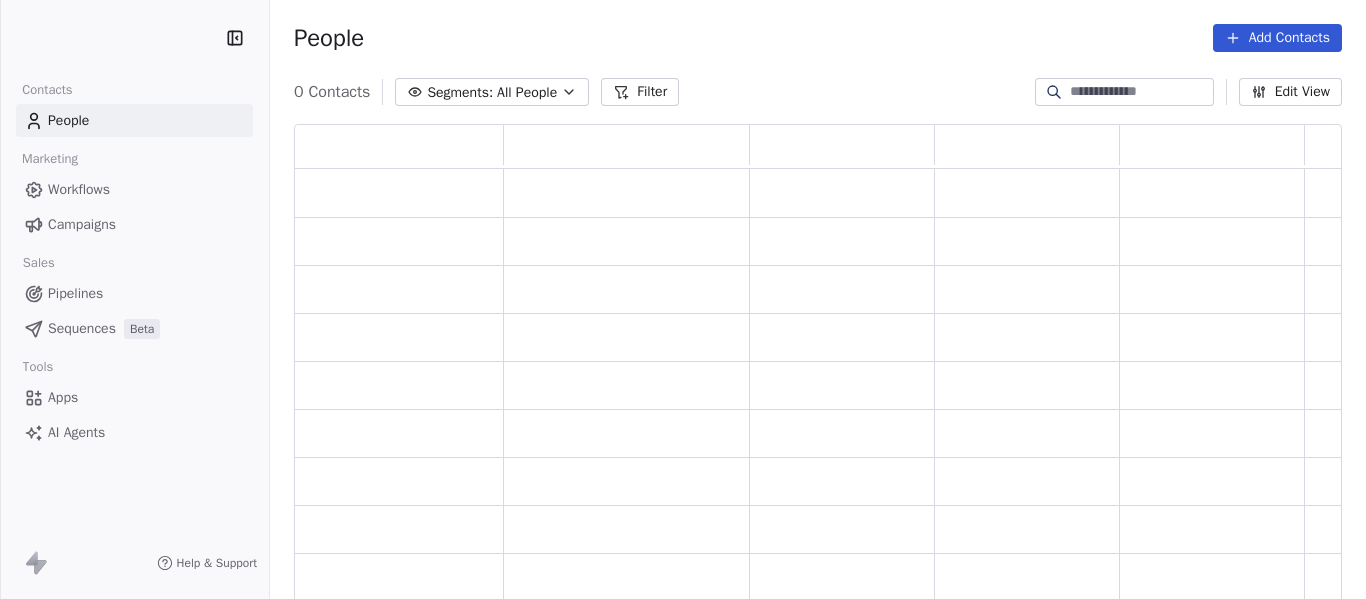 scroll, scrollTop: 0, scrollLeft: 0, axis: both 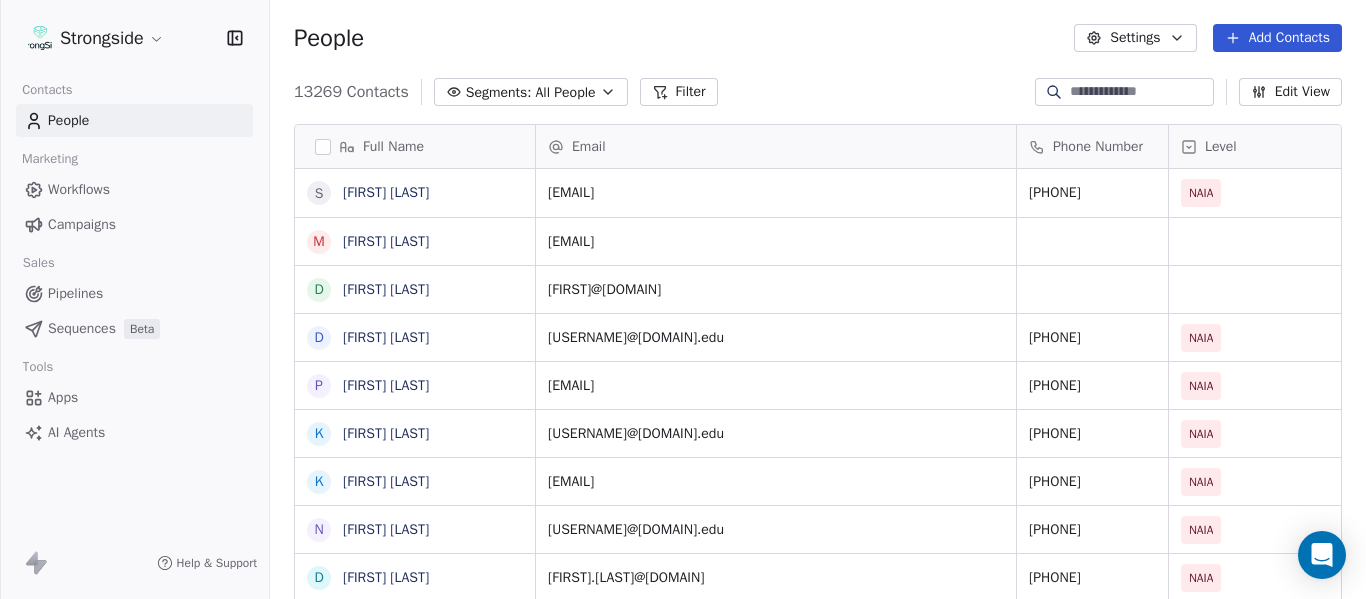 click at bounding box center [1140, 92] 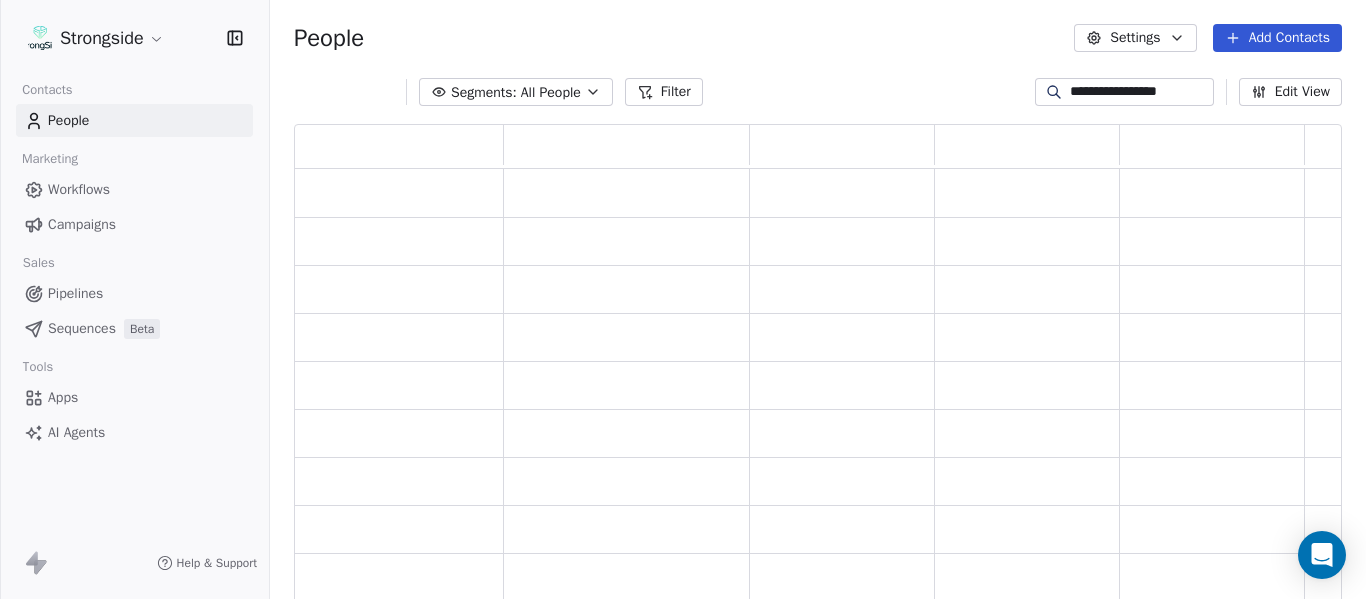 scroll, scrollTop: 16, scrollLeft: 16, axis: both 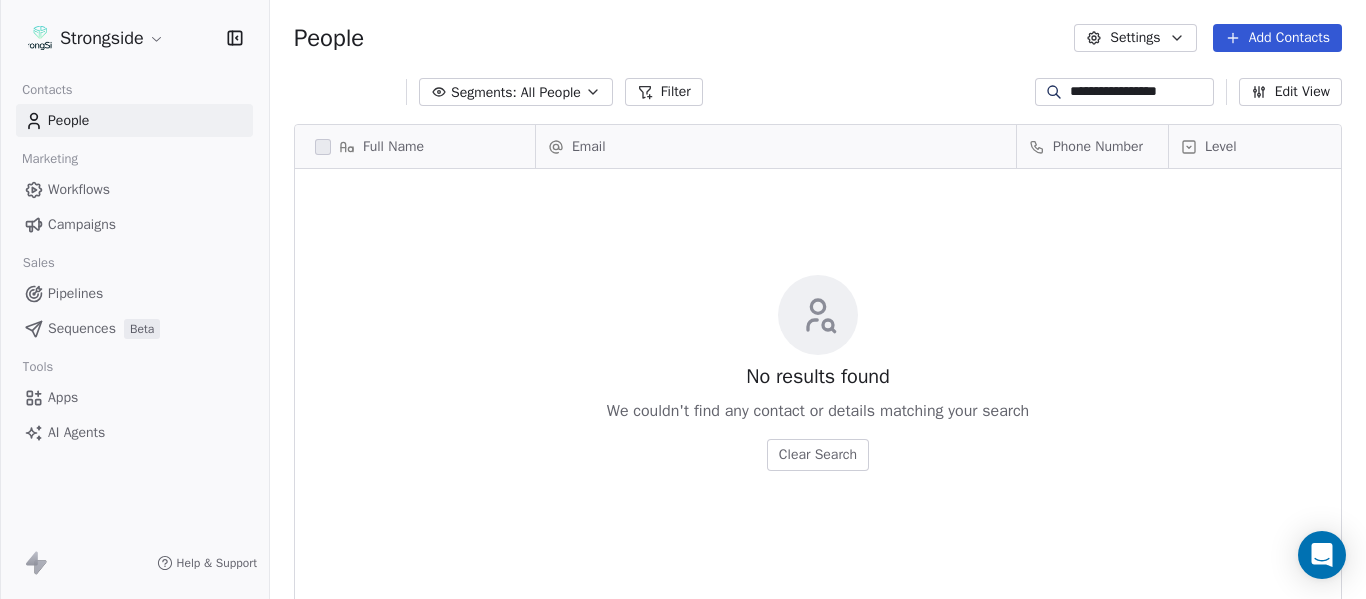 click on "**********" at bounding box center [1140, 92] 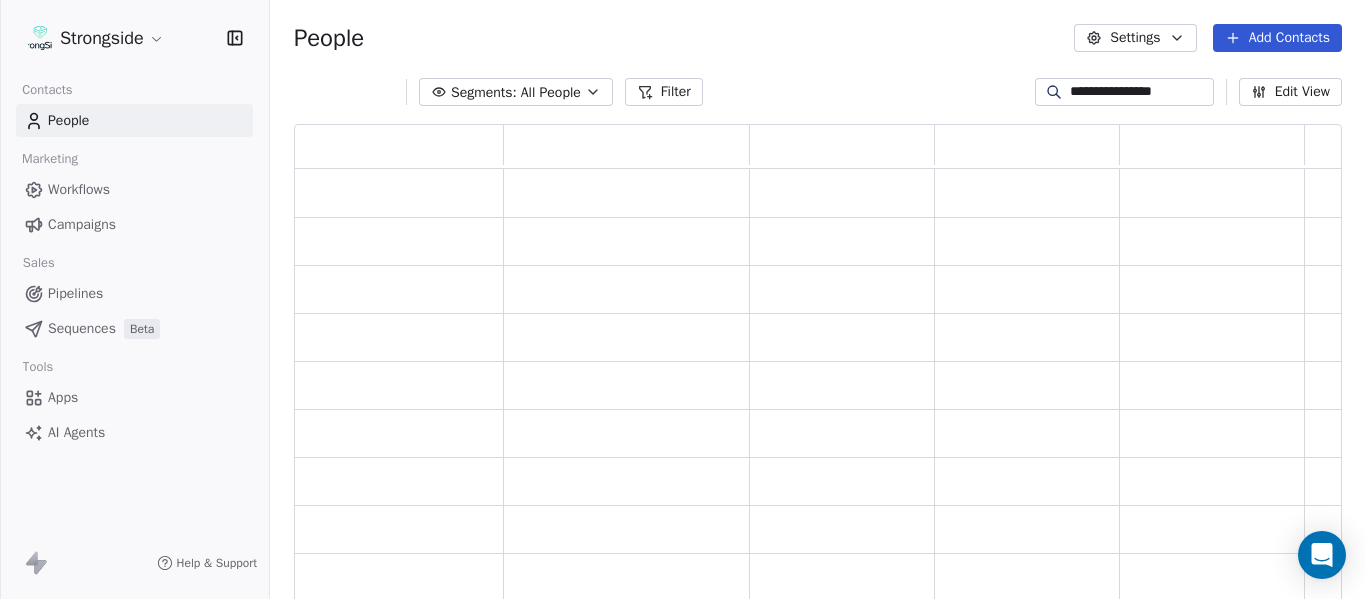 scroll, scrollTop: 16, scrollLeft: 16, axis: both 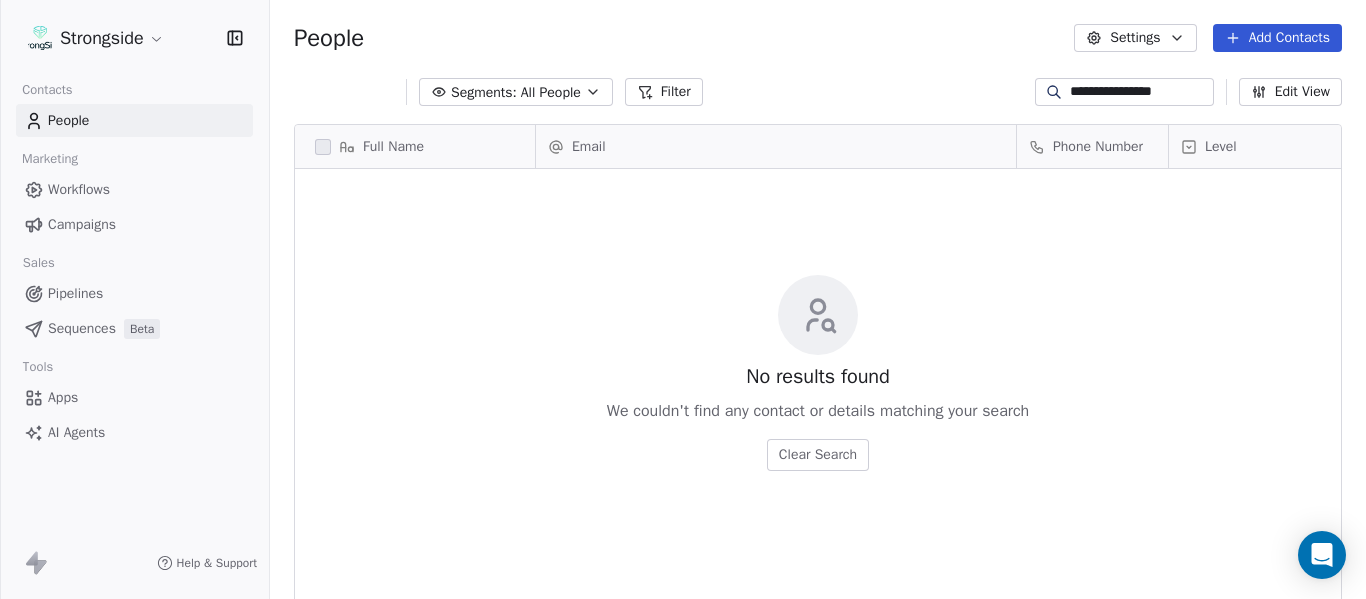 click on "**********" at bounding box center [1140, 92] 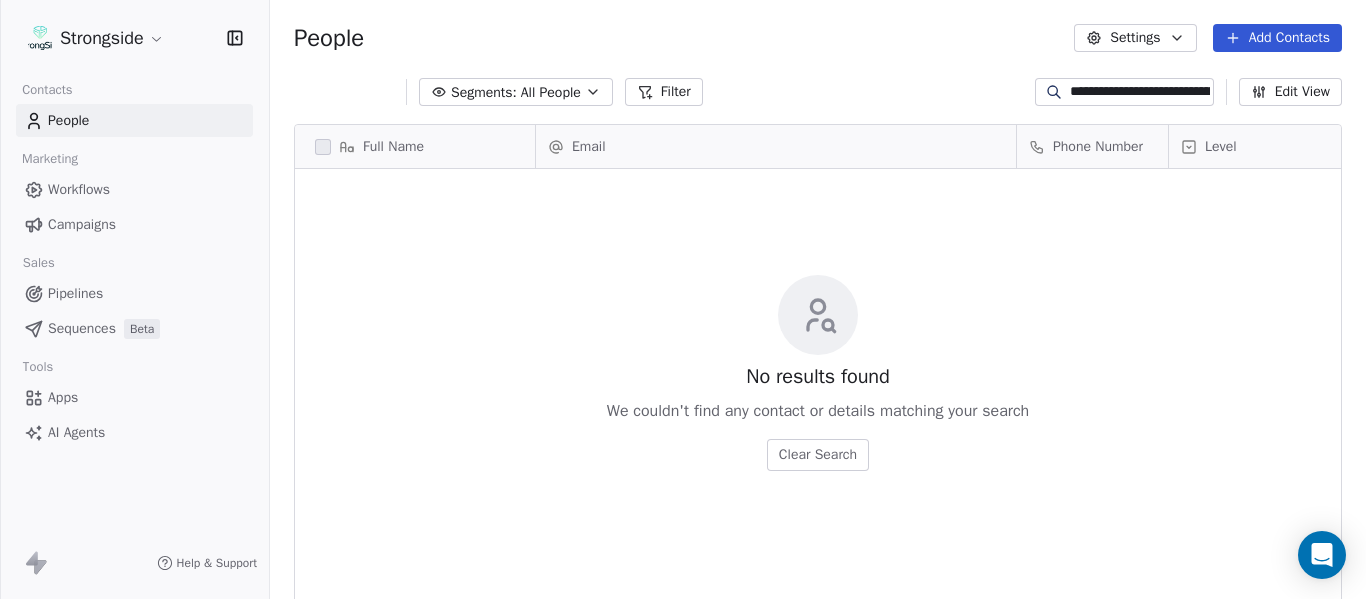 scroll, scrollTop: 0, scrollLeft: 42, axis: horizontal 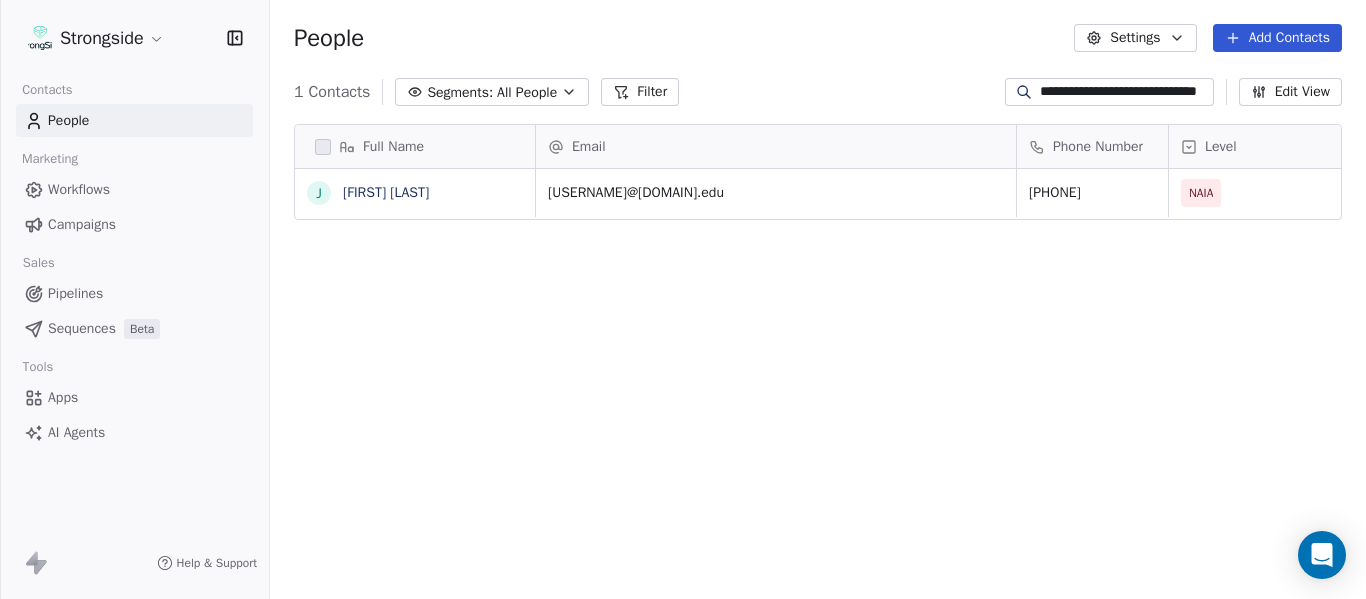 click on "**********" at bounding box center (1125, 92) 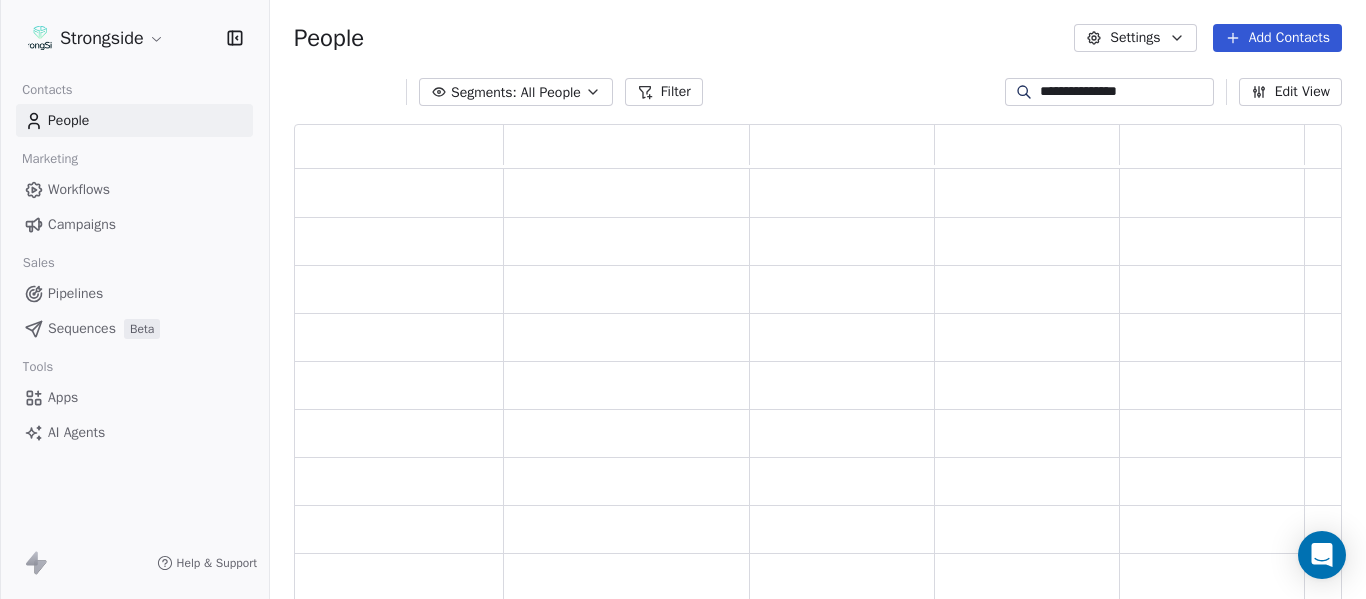 scroll, scrollTop: 16, scrollLeft: 16, axis: both 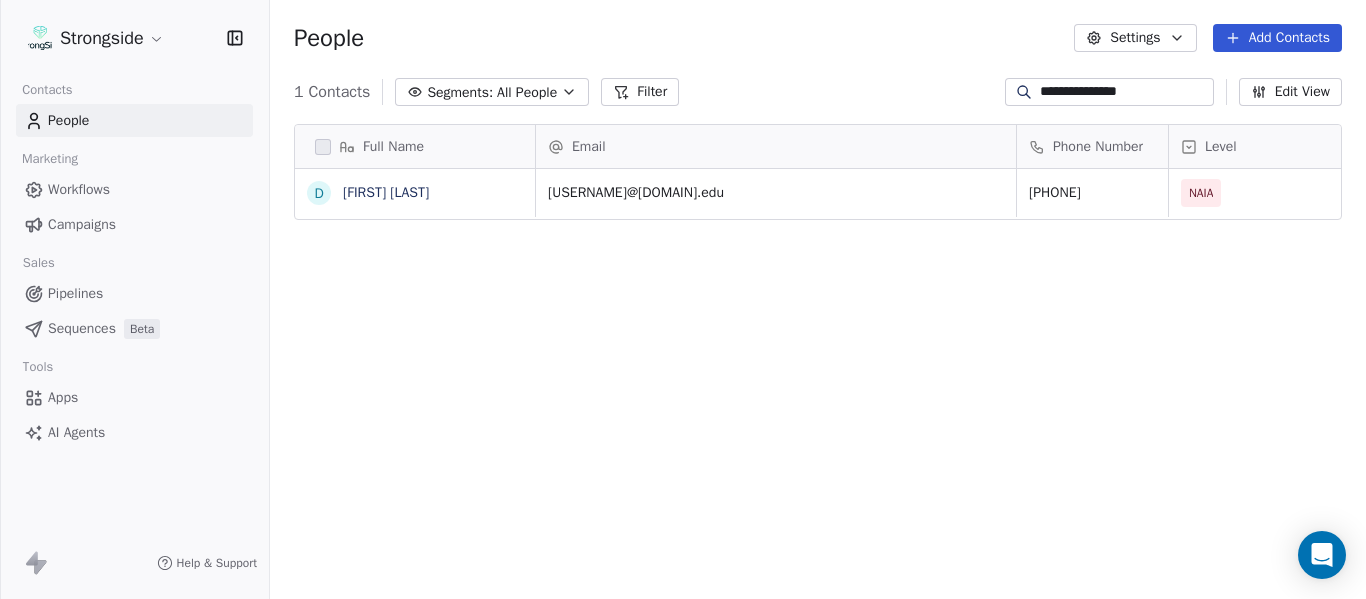 click on "**********" at bounding box center [1125, 92] 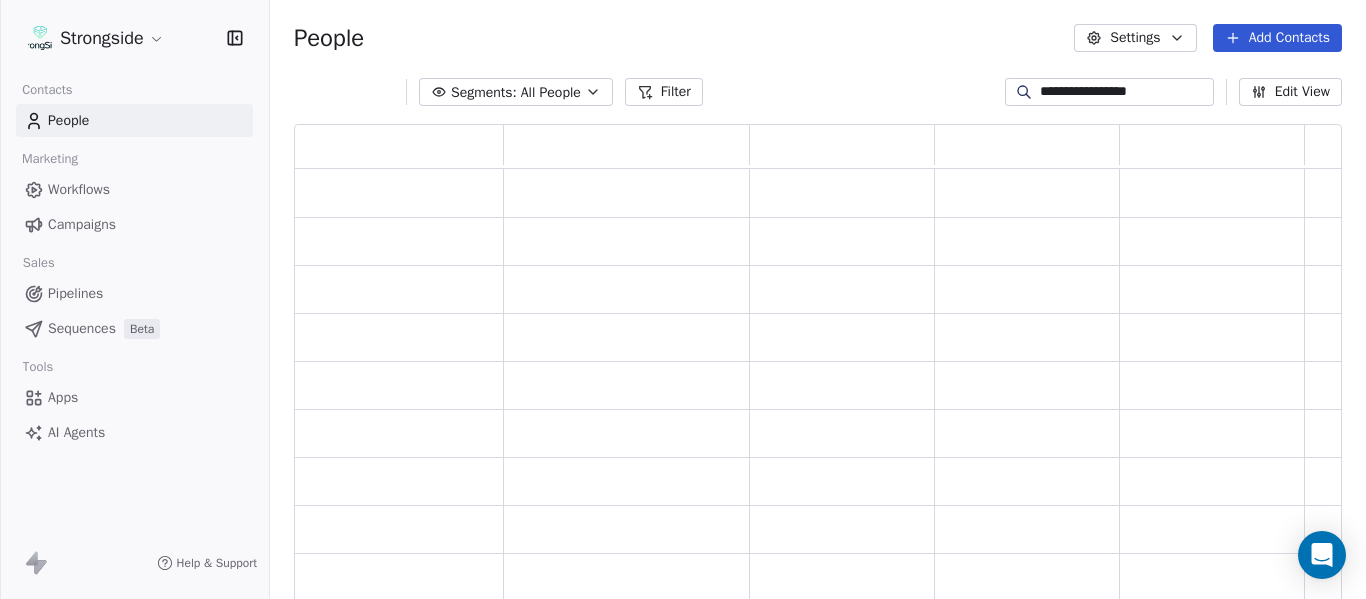 scroll, scrollTop: 16, scrollLeft: 16, axis: both 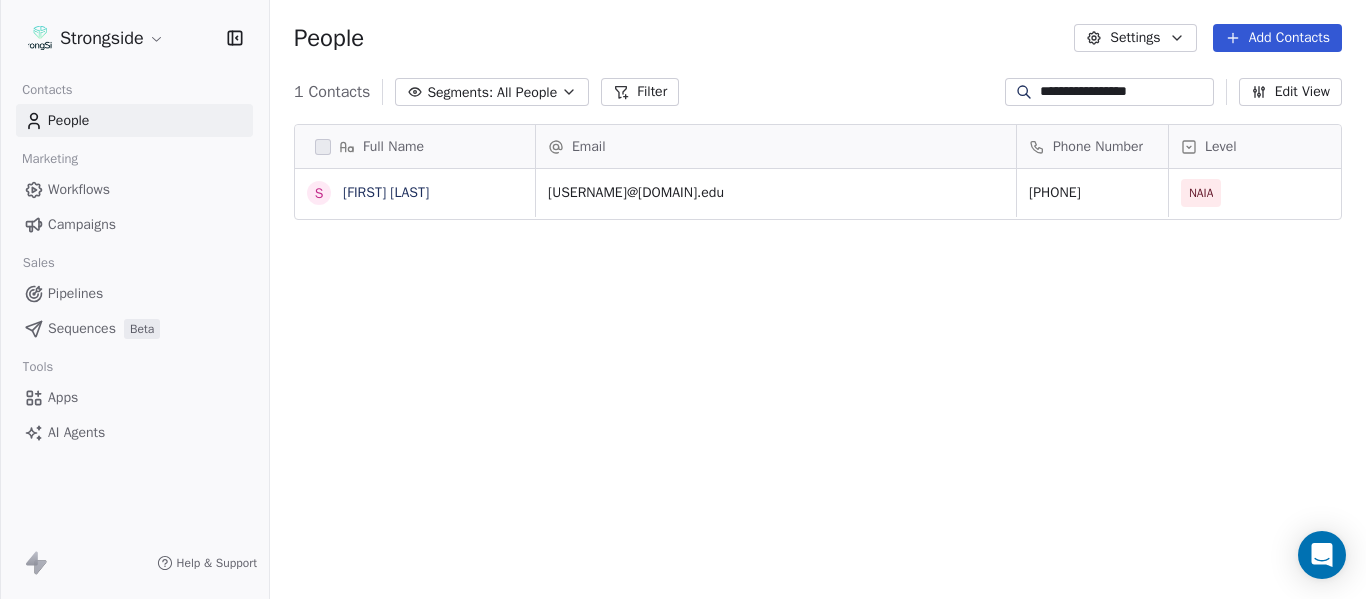 click on "**********" at bounding box center (1125, 92) 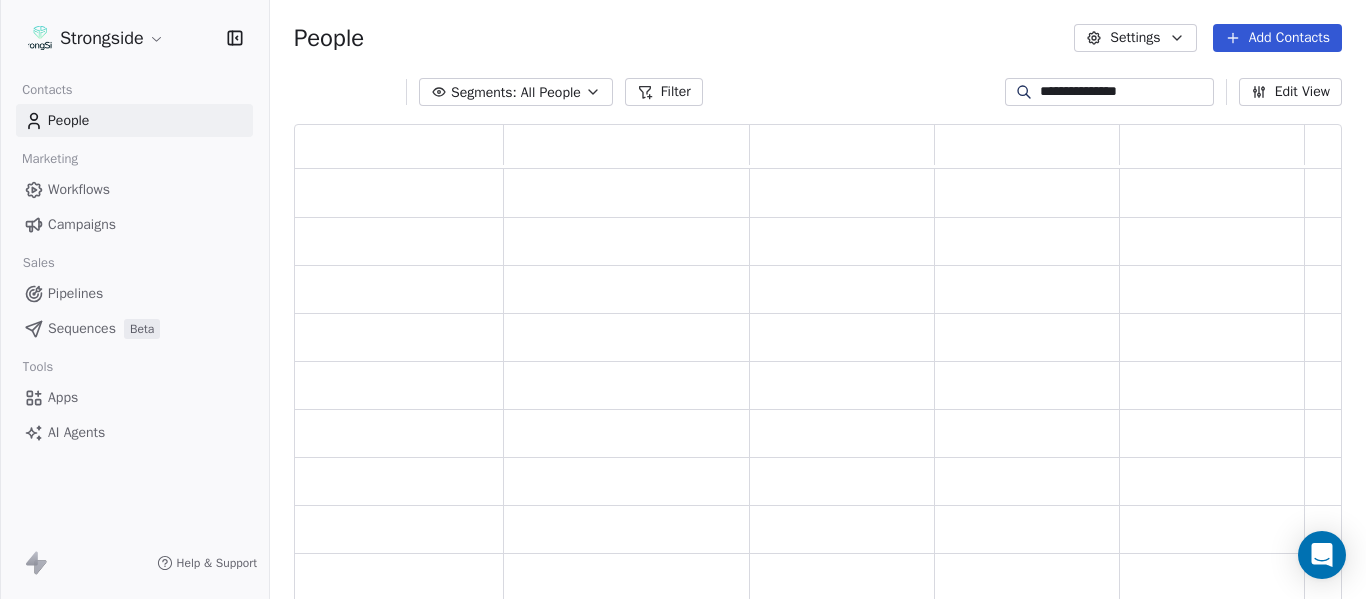 scroll, scrollTop: 16, scrollLeft: 16, axis: both 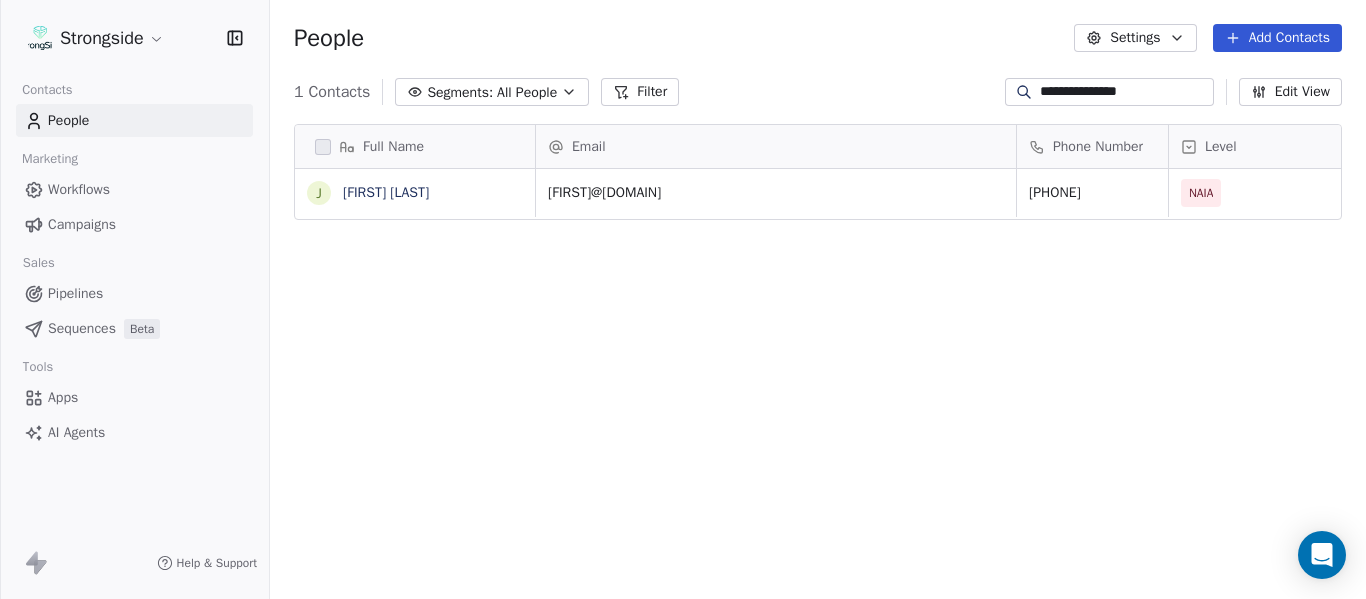 click on "**********" at bounding box center (1125, 92) 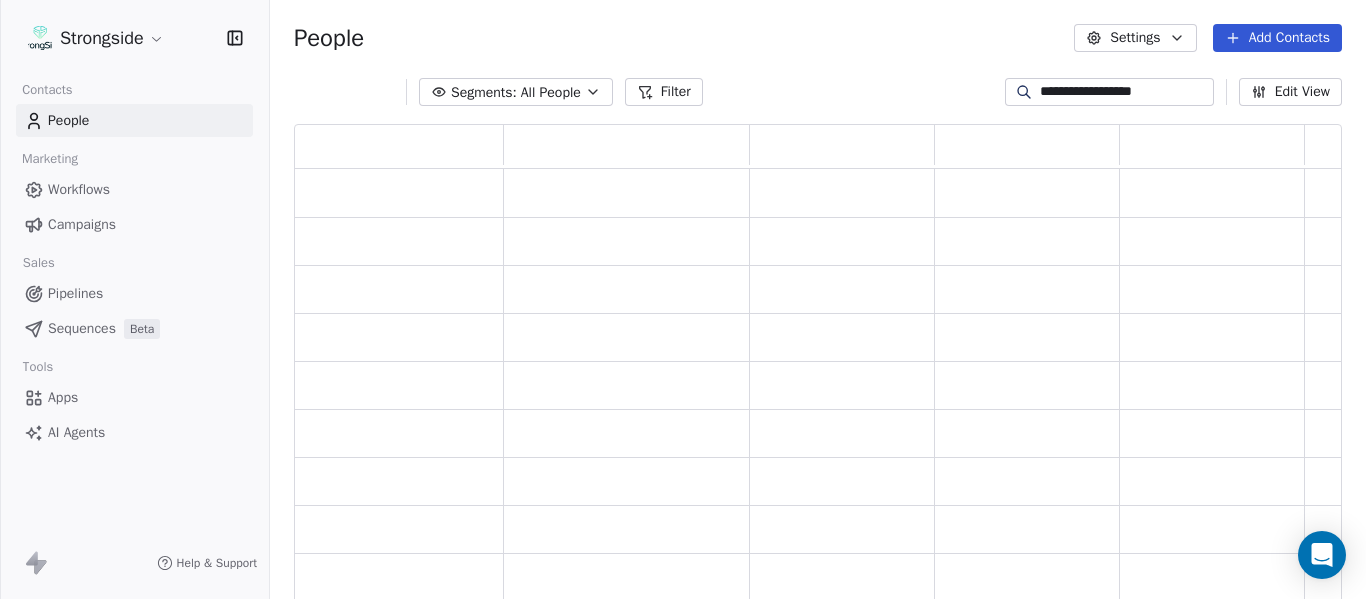 scroll, scrollTop: 16, scrollLeft: 16, axis: both 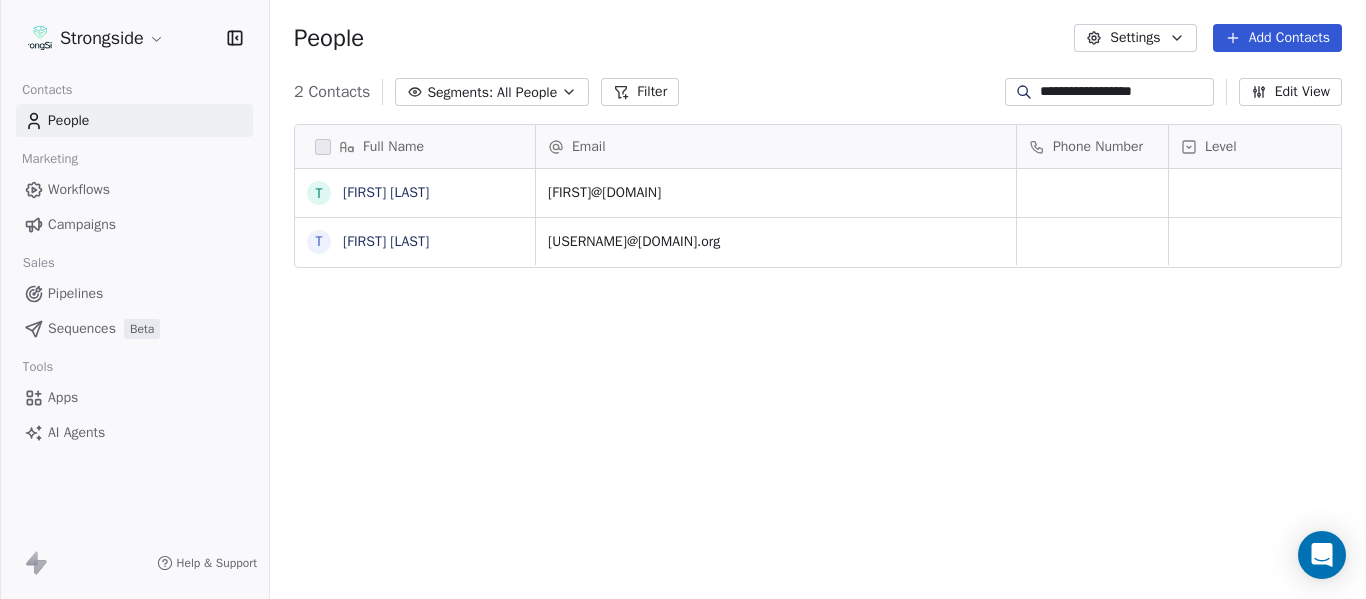 click on "**********" at bounding box center [1125, 92] 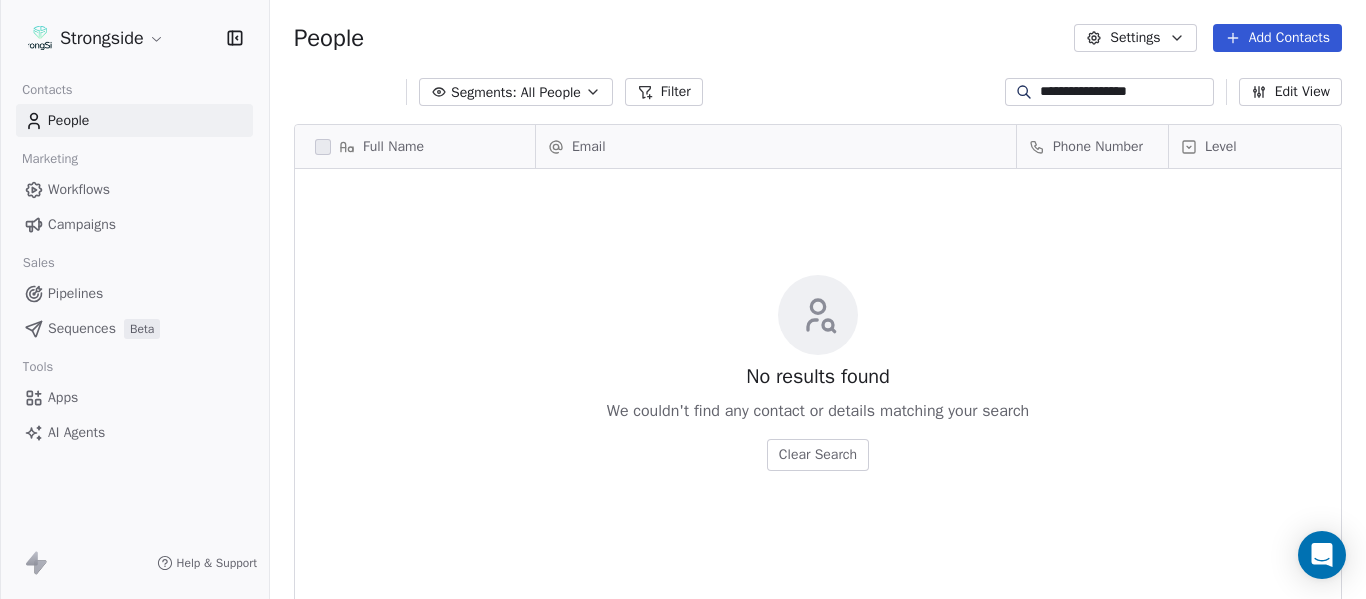 click on "**********" at bounding box center (1125, 92) 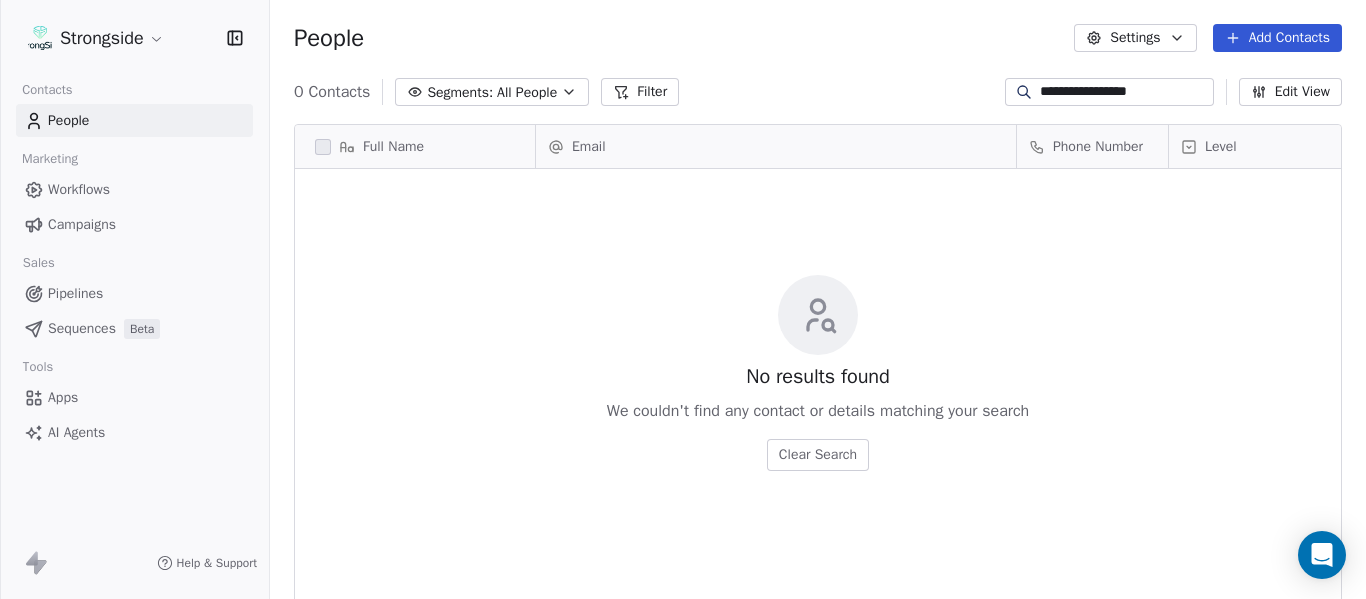 paste 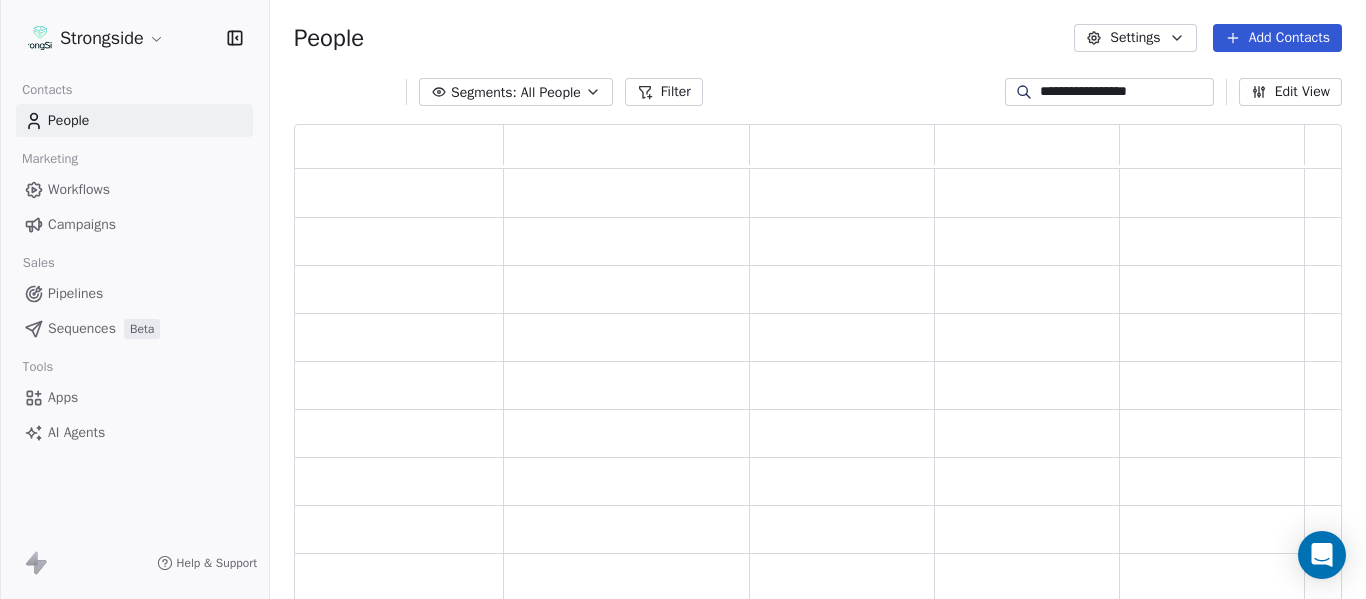 scroll, scrollTop: 16, scrollLeft: 16, axis: both 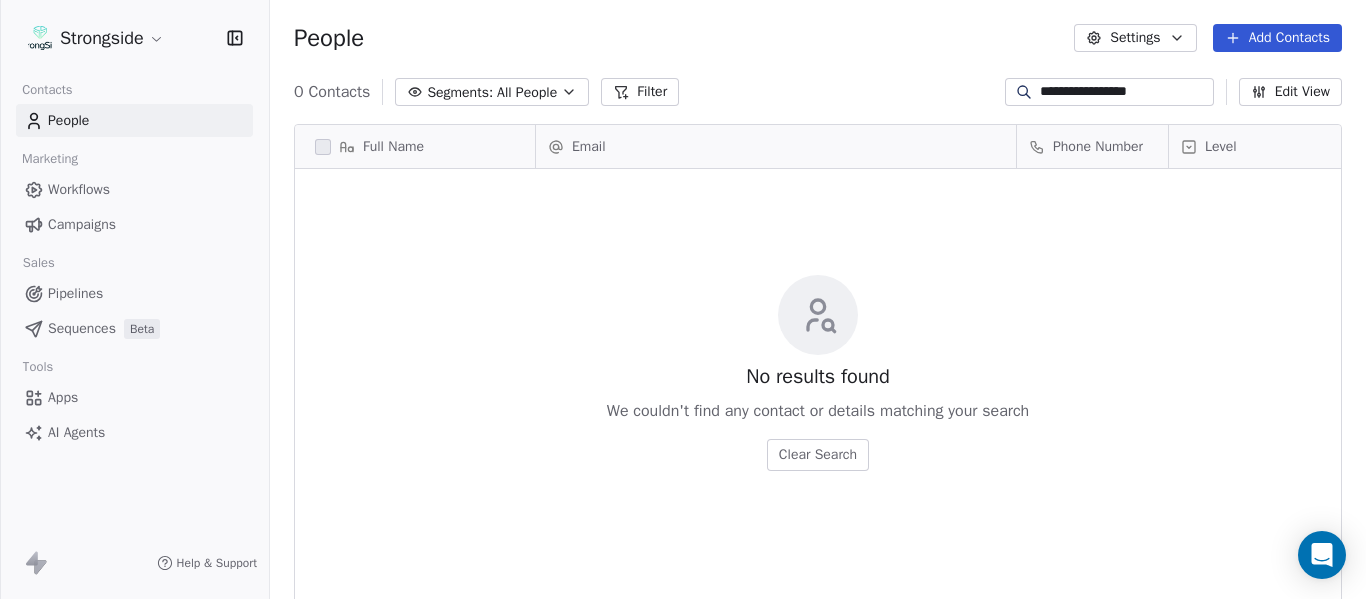 click on "**********" at bounding box center (1125, 92) 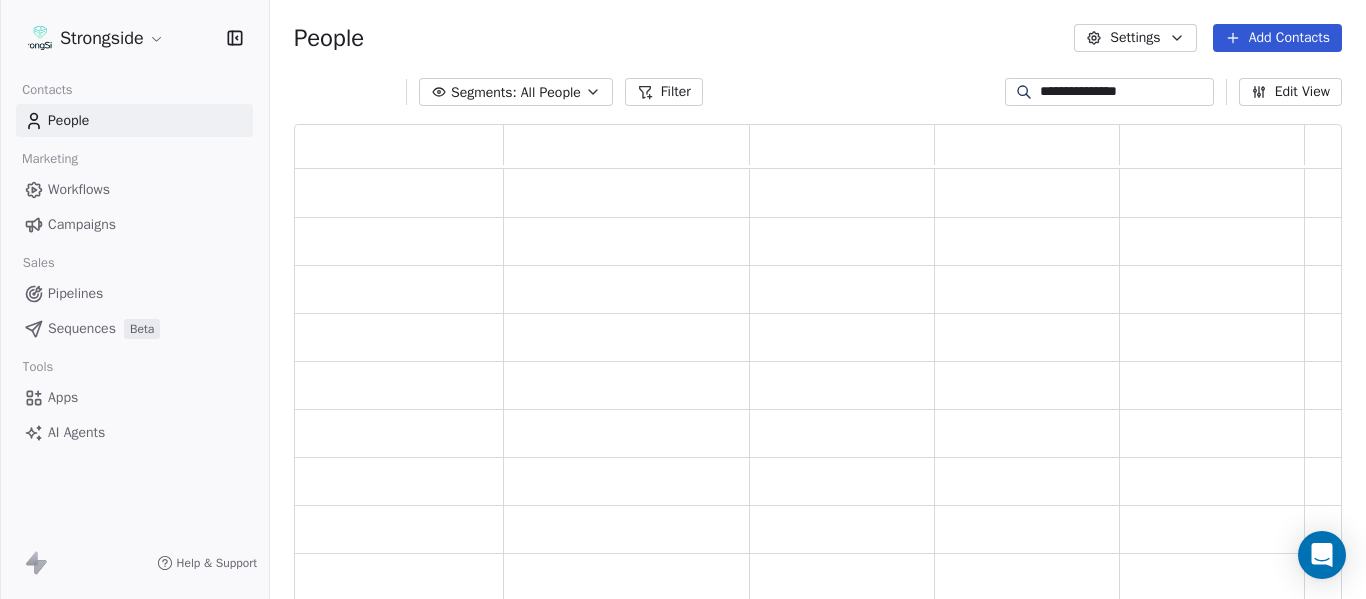 scroll, scrollTop: 16, scrollLeft: 16, axis: both 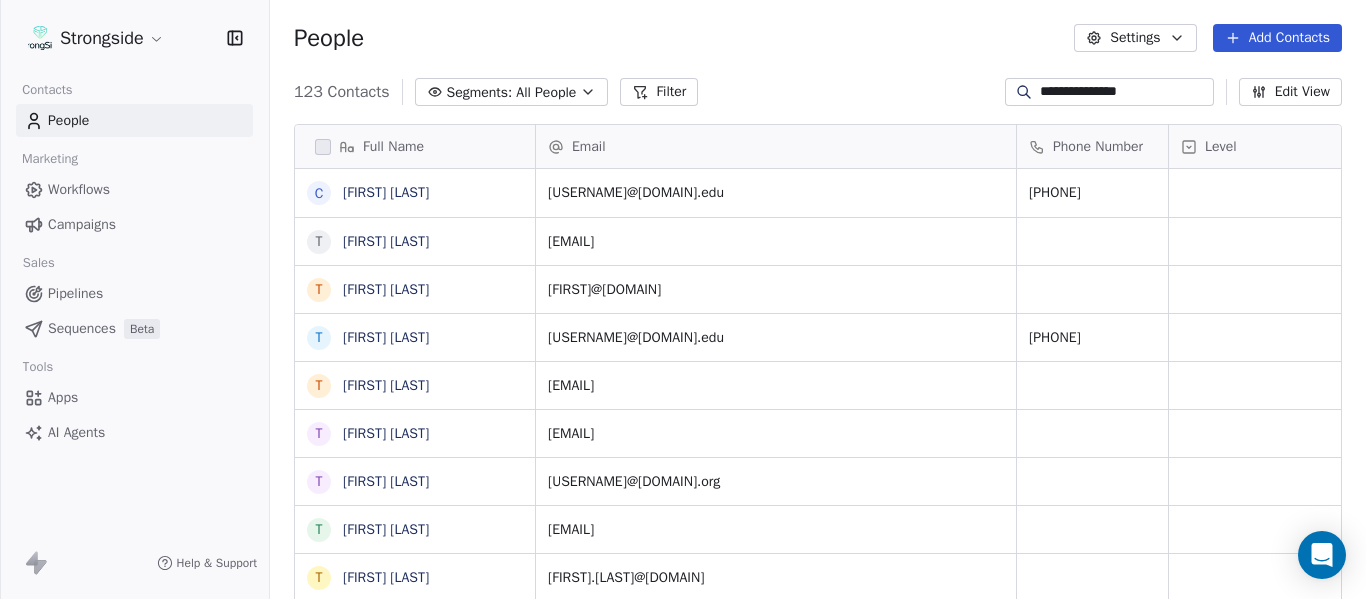 type on "**********" 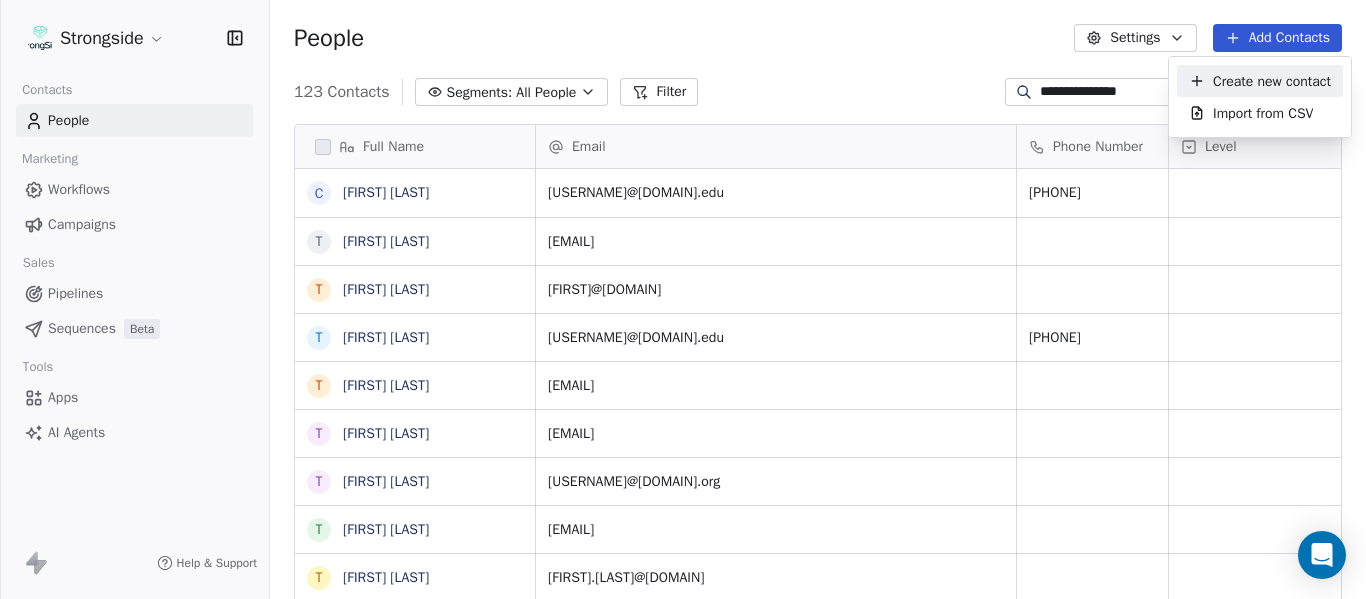 click on "Create new contact" at bounding box center (1272, 81) 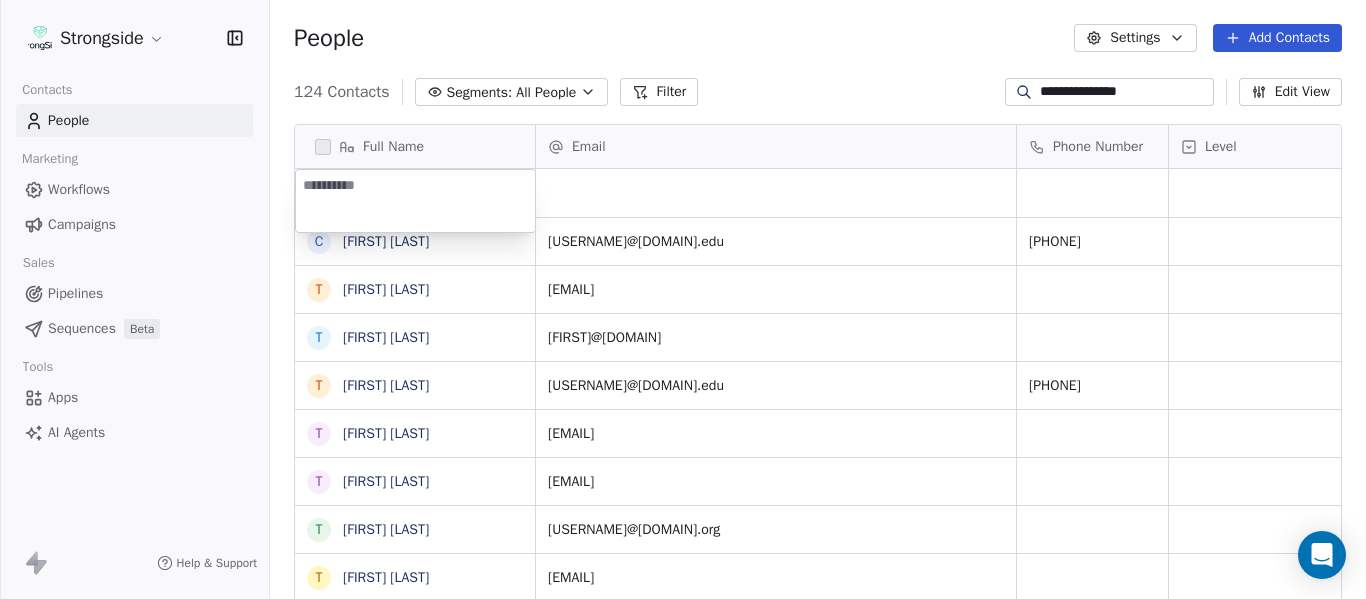 type on "**********" 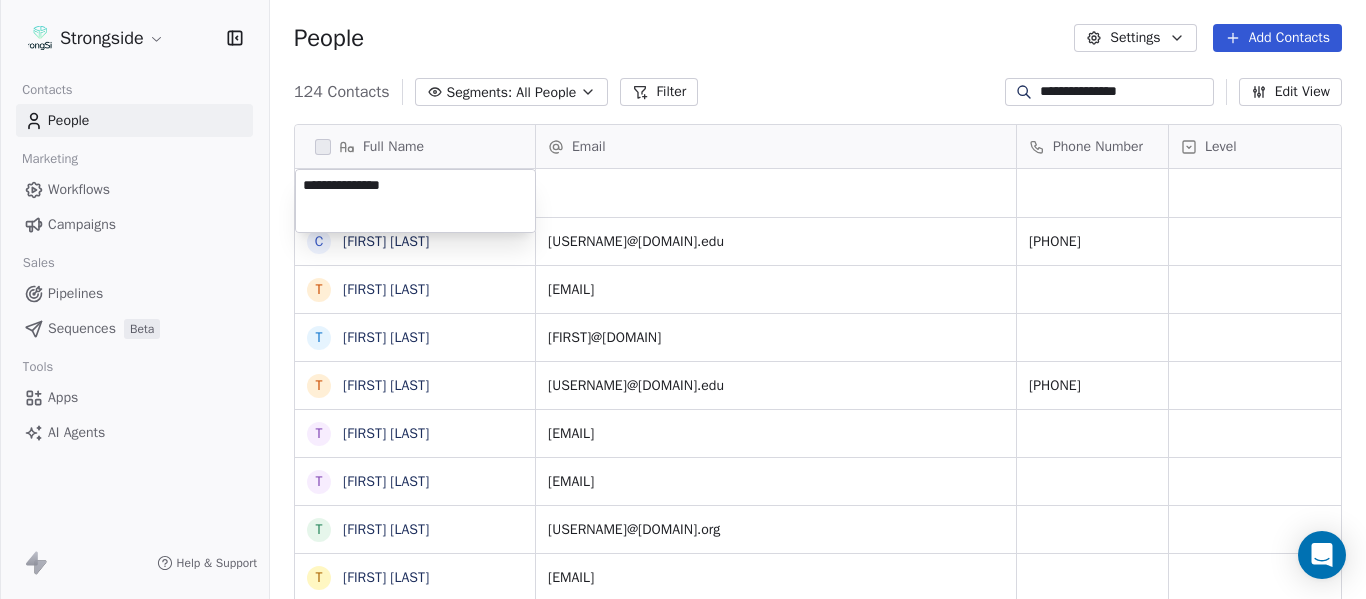 click on "https://linkedin.com/in/[FIRST]-[LAST]-[ID]" at bounding box center [683, 299] 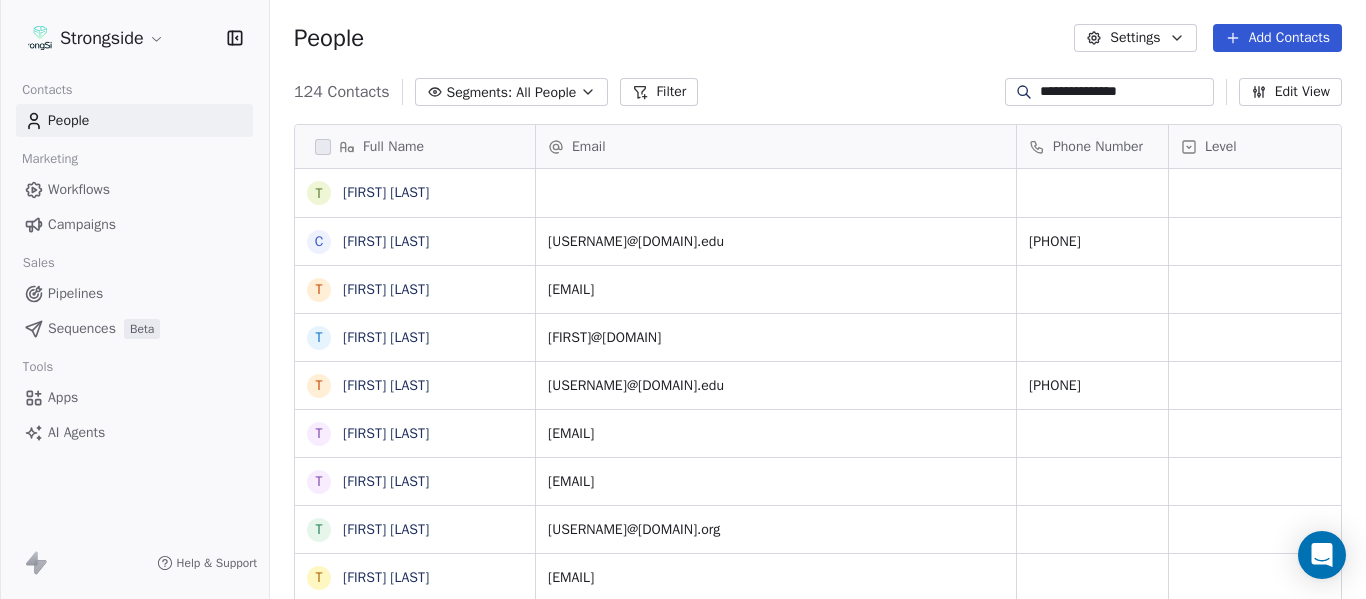 scroll, scrollTop: 5, scrollLeft: 0, axis: vertical 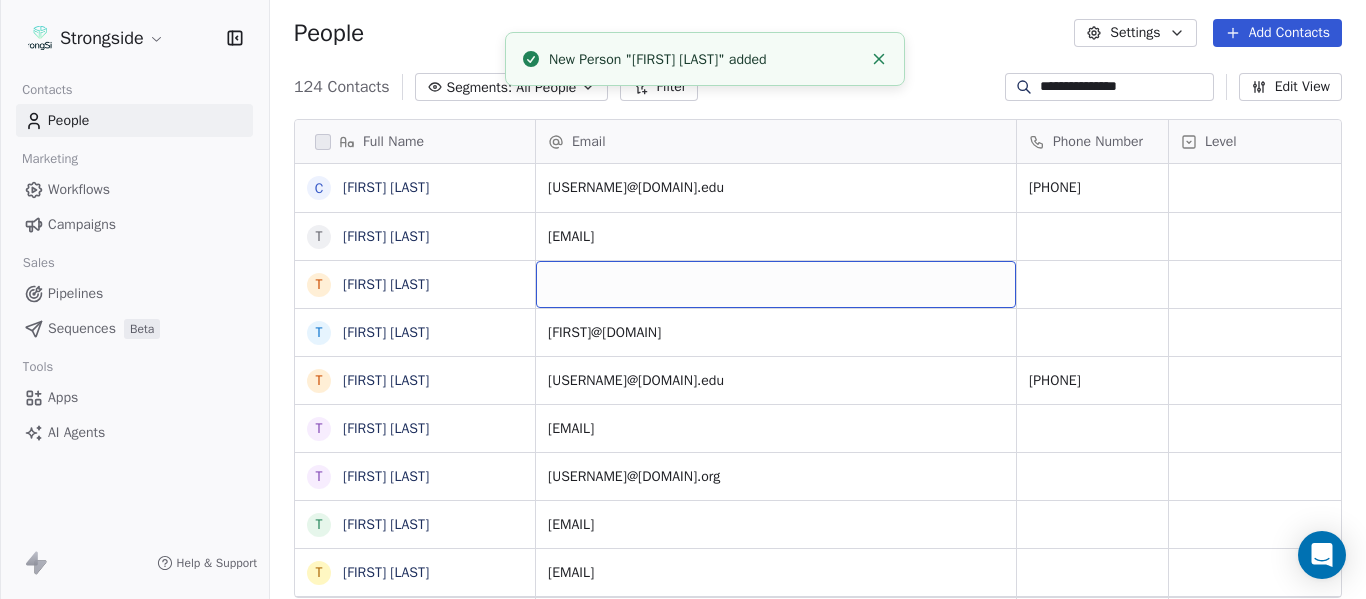 click at bounding box center (776, 284) 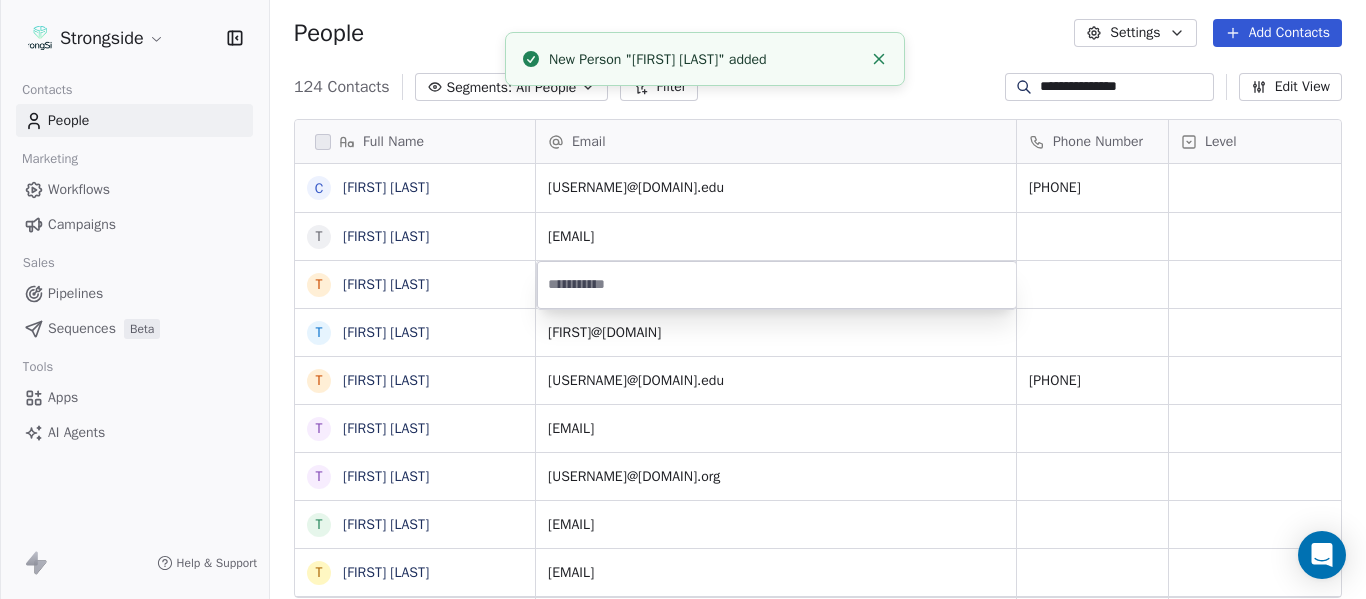 type on "**********" 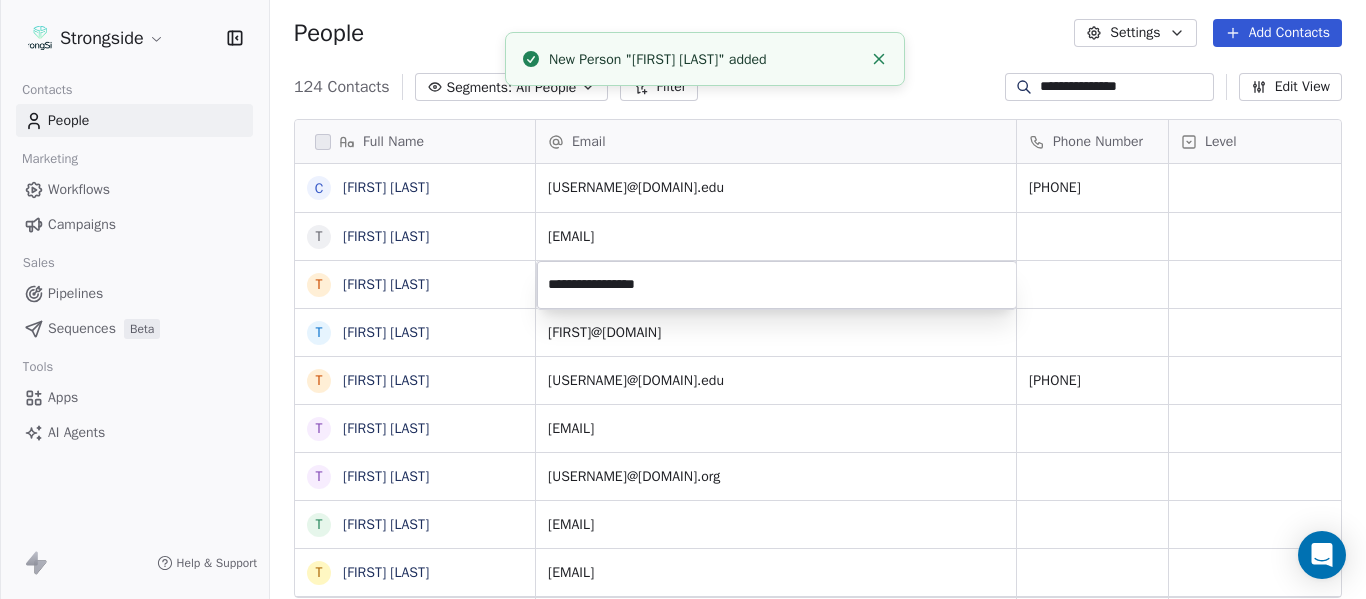 click on "Full Name C [FIRST] [LAST] T [FIRST] [LAST] T [FIRST] [LAST] T [FIRST] [LAST] T [FIRST] [LAST] T [FIRST] [LAST] T [FIRST] [LAST] T [FIRST] [LAST] T [FIRST] [LAST] T [FIRST] [LAST] T [FIRST] [LAST] T [FIRST] [LAST] T [FIRST] [LAST] T [FIRST] [LAST] T [FIRST] [LAST] T [FIRST] [LAST] T [FIRST] [LAST] T [FIRST] [LAST] T [FIRST] [LAST] T [FIRST] [LAST] T [FIRST] [LAST] J [FIRST] [LAST] R [FIRST] [LAST] J [FIRST] [LAST] K [FIRST] [LAST] K [FIRST] [LAST] Z [FIRST] [LAST] K [FIRST] [LAST] K [FIRST] [LAST] J [FIRST] [LAST] Email Phone Number Level League/Conference Organization Tags [USERNAME]@[DOMAIN].edu [PHONE] [ORGANIZATION] [USERNAME]@[DOMAIN].edu [ORGANIZATION] [USERNAME]@[DOMAIN].edu [ORGANIZATION] [ORGANIZATION]" at bounding box center (683, 299) 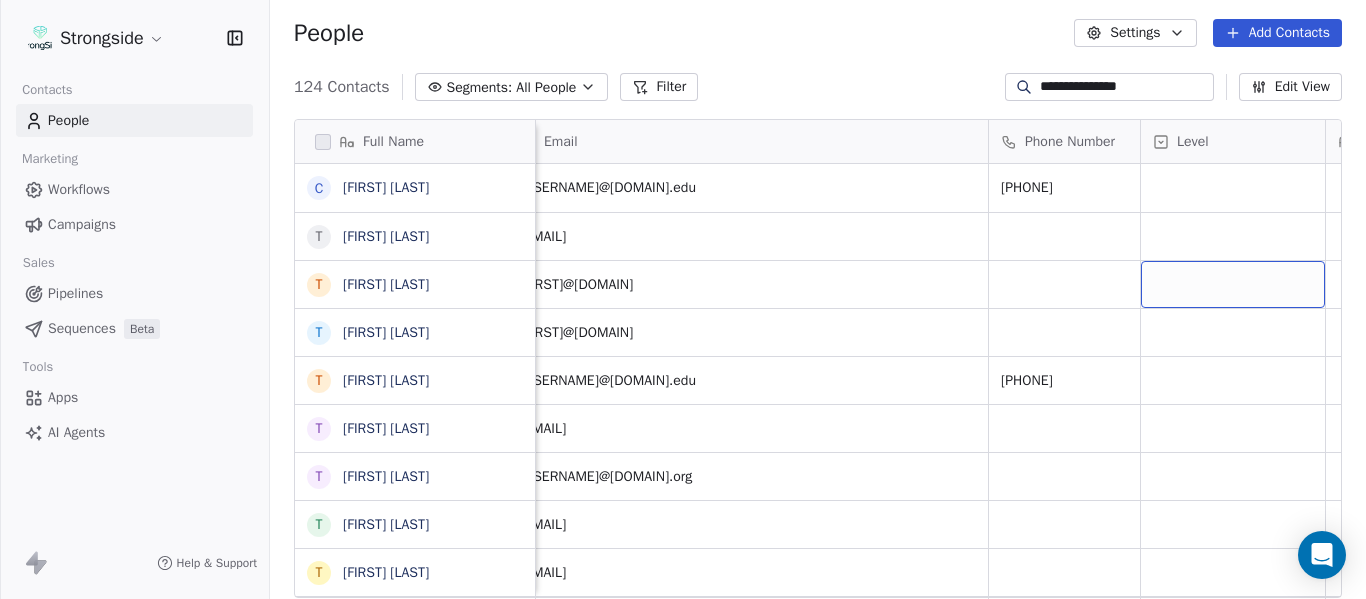 scroll, scrollTop: 0, scrollLeft: 337, axis: horizontal 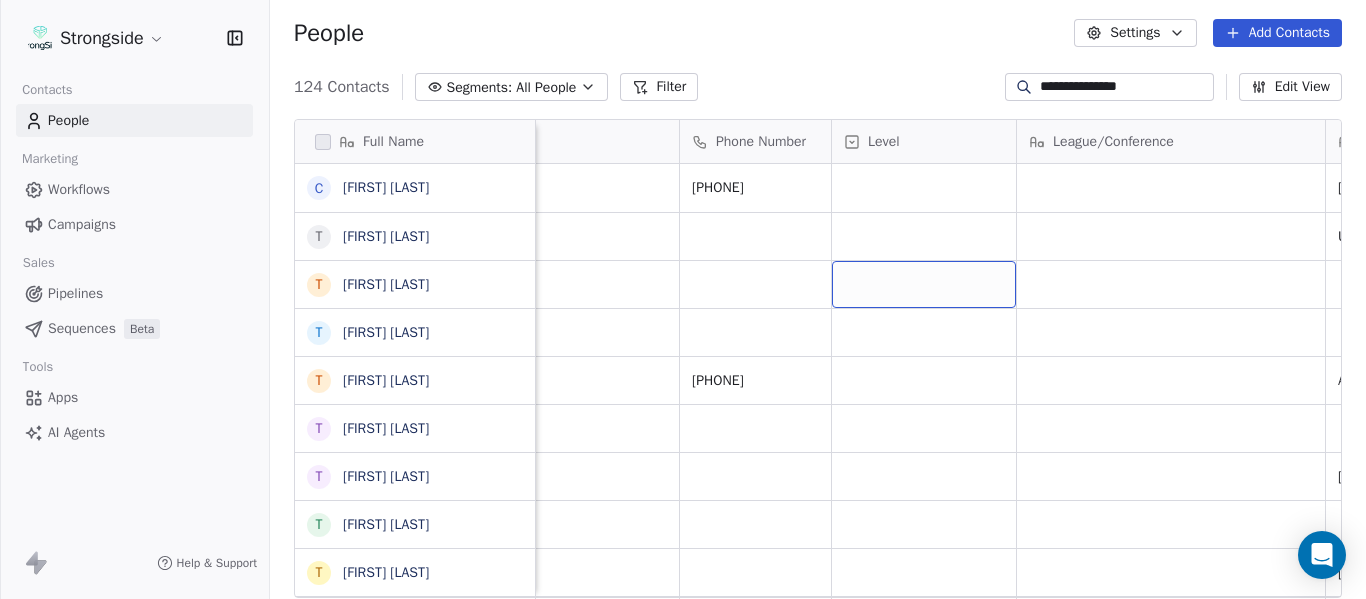 click at bounding box center [924, 284] 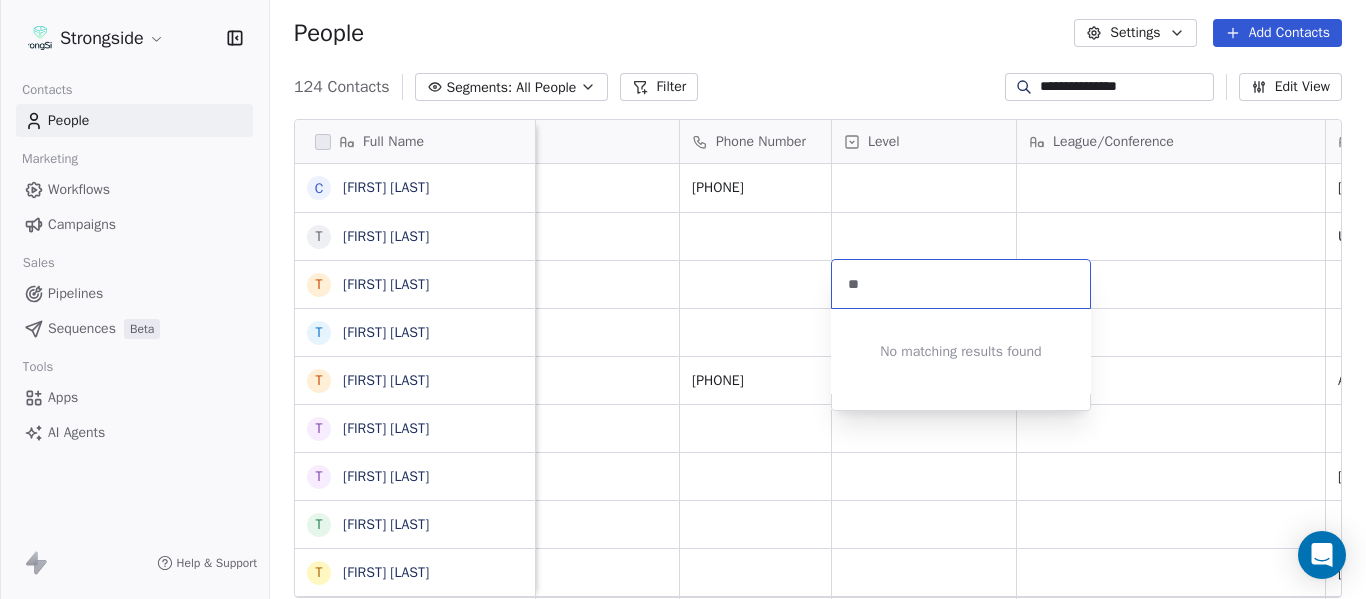 type on "*" 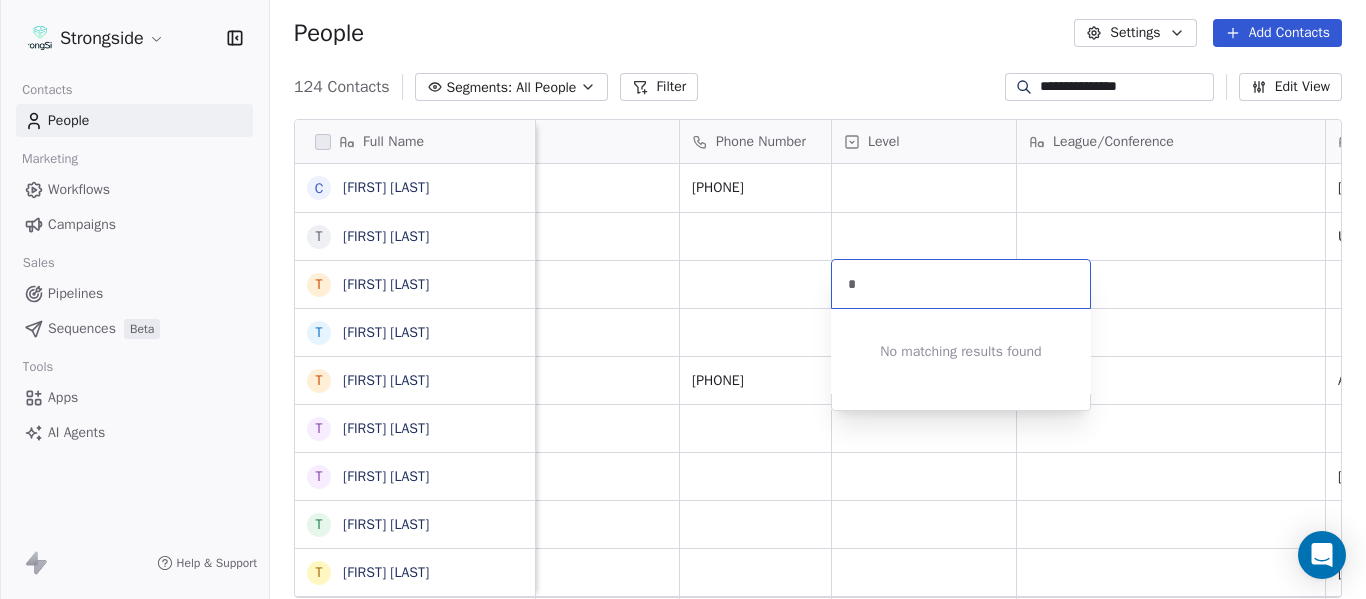 type 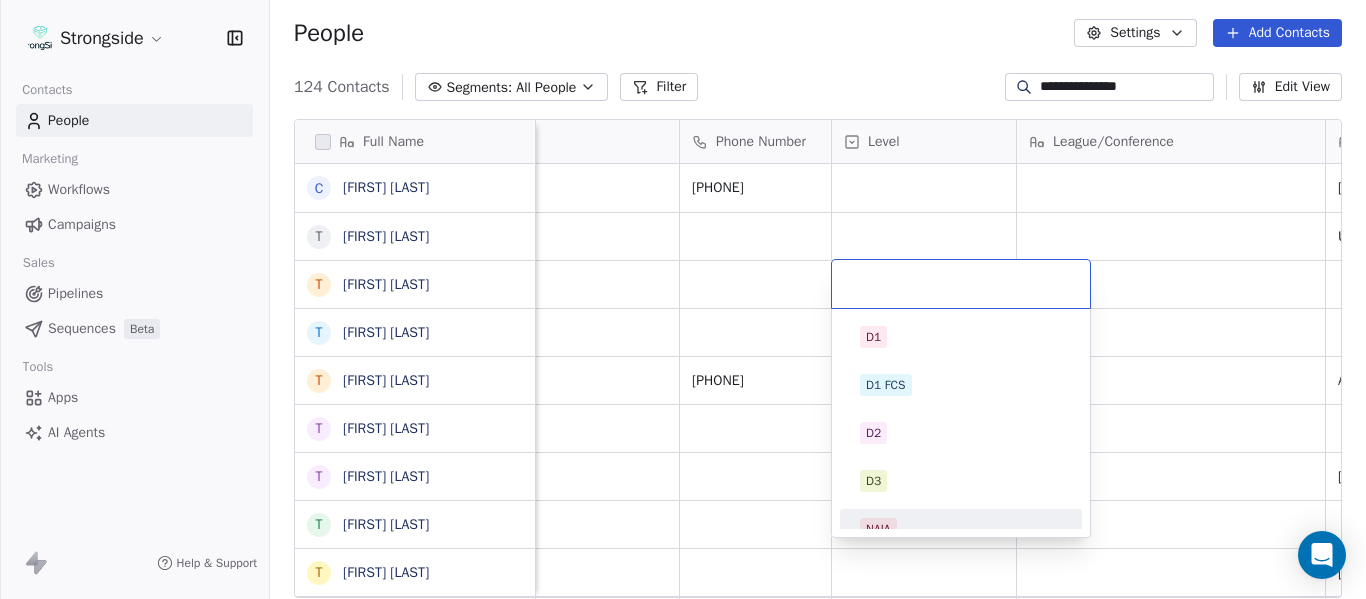click on "NAIA" at bounding box center [961, 529] 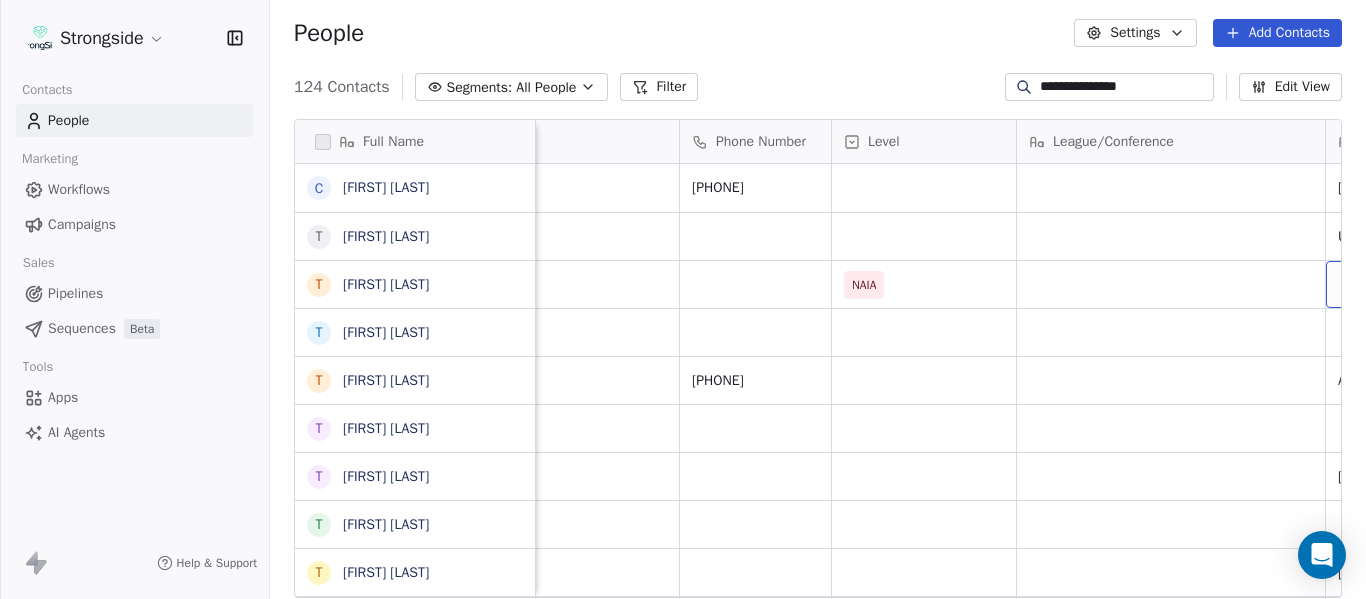 scroll, scrollTop: 0, scrollLeft: 607, axis: horizontal 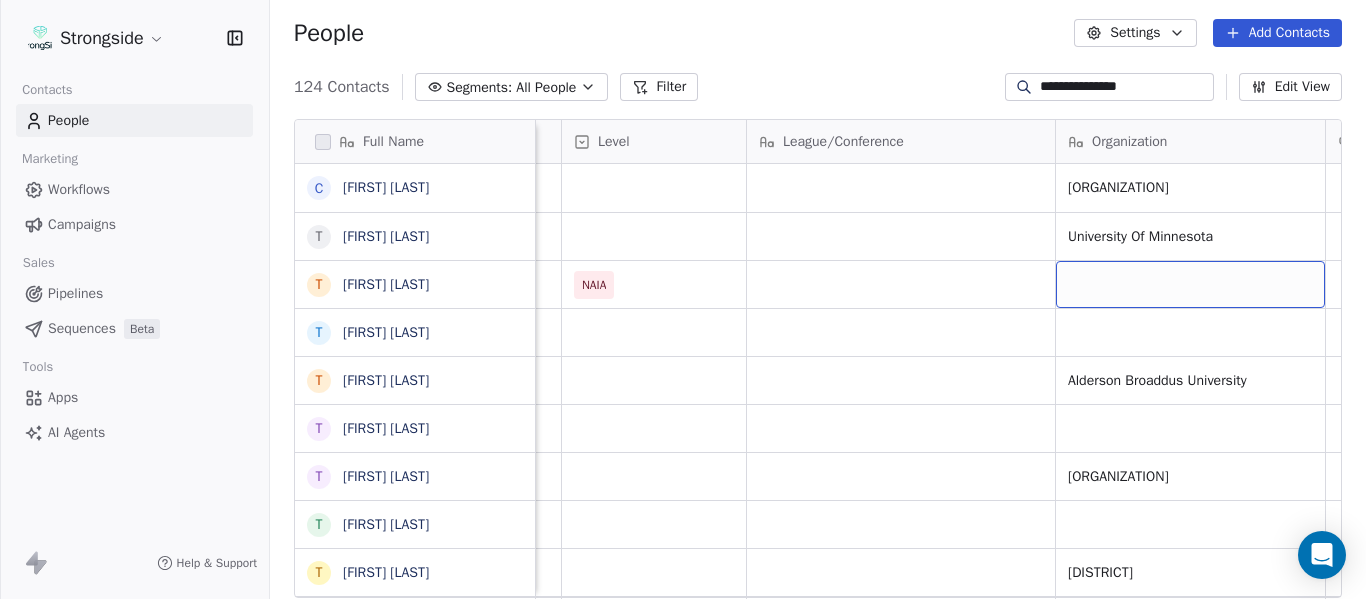 click at bounding box center (1190, 284) 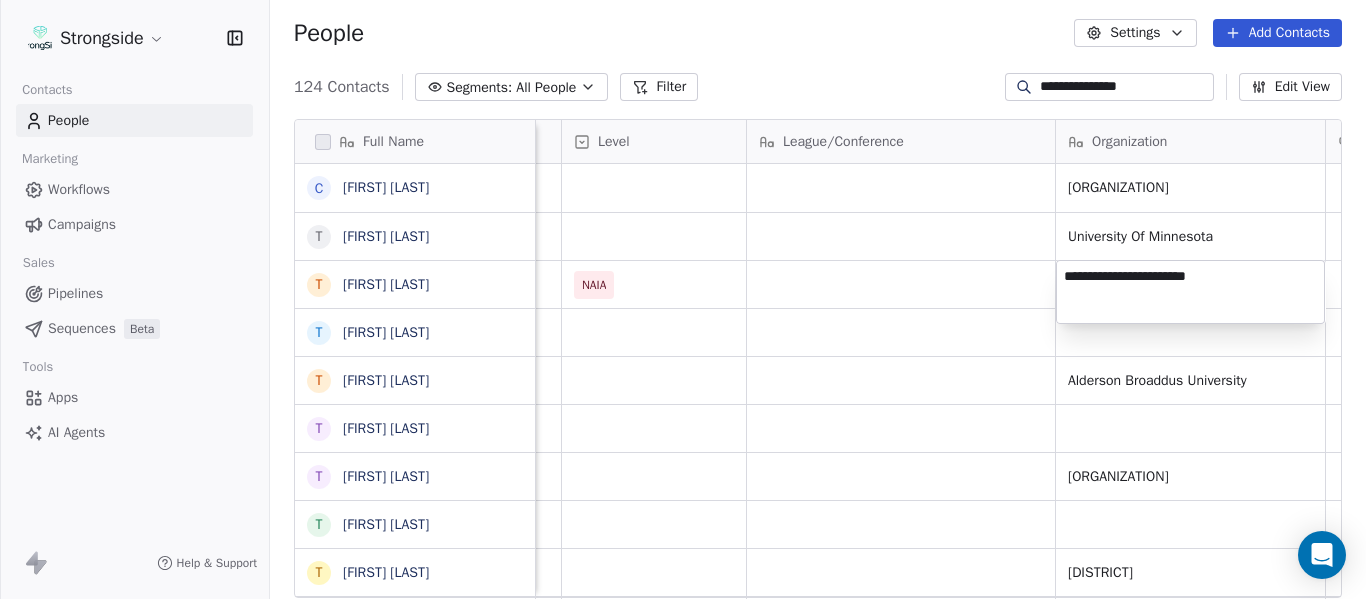 type on "**********" 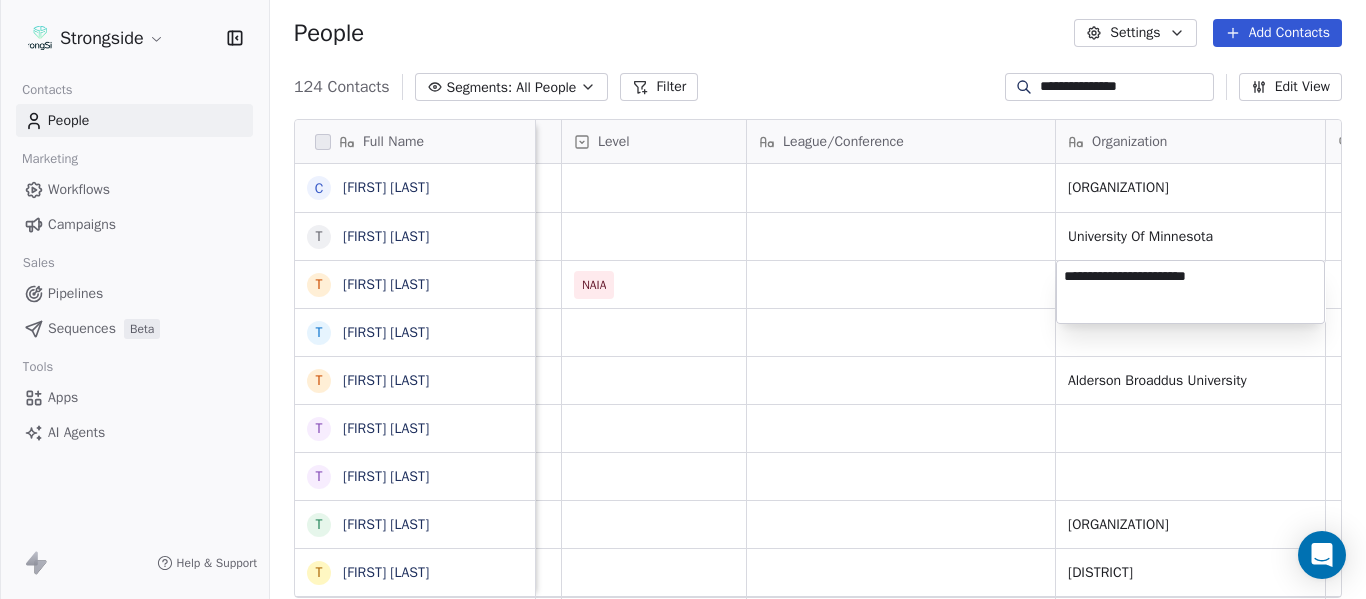 click on "**********" at bounding box center [683, 299] 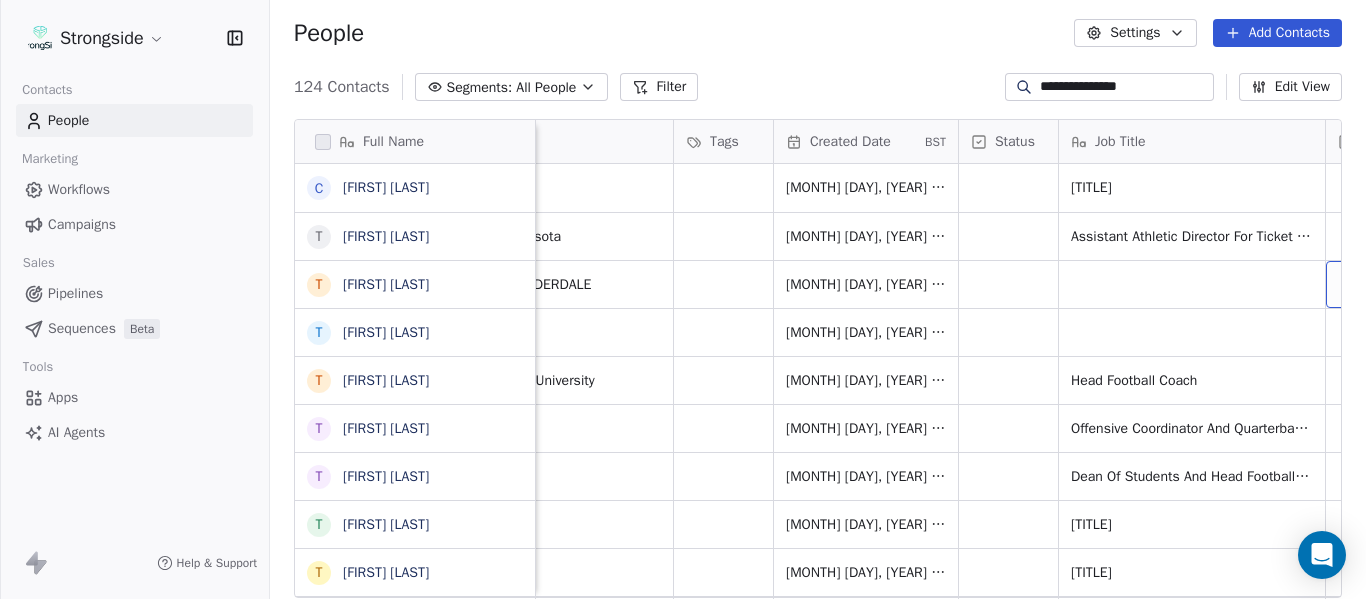 scroll, scrollTop: 0, scrollLeft: 1444, axis: horizontal 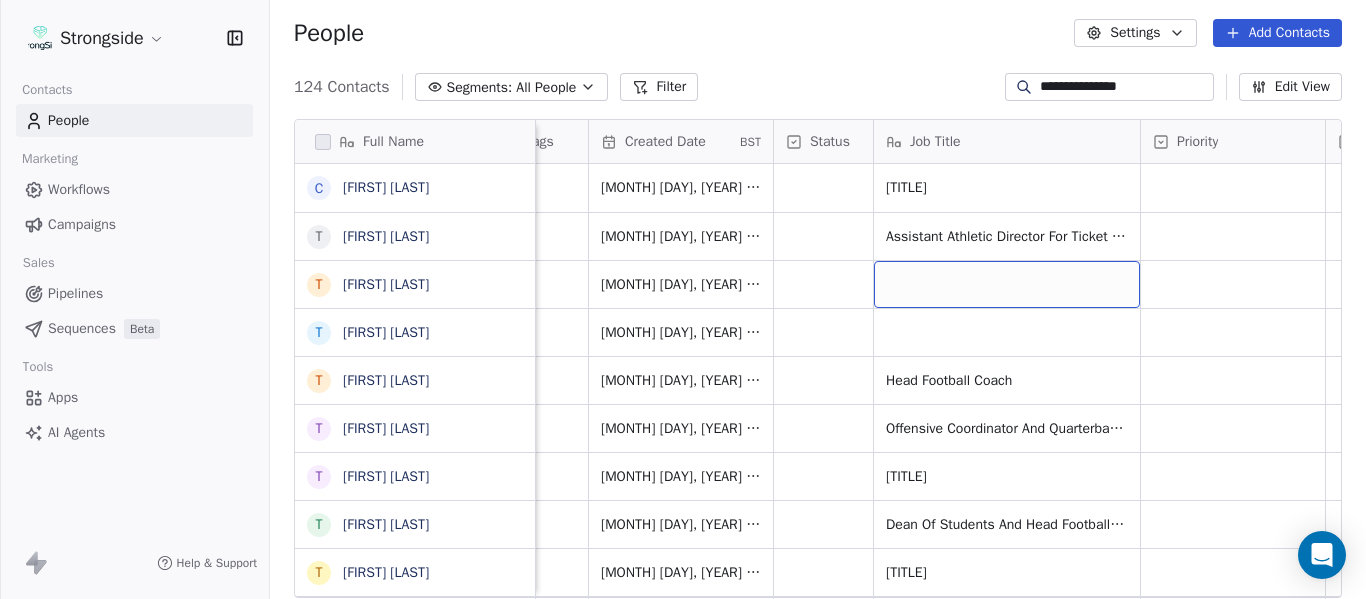 click at bounding box center [1007, 284] 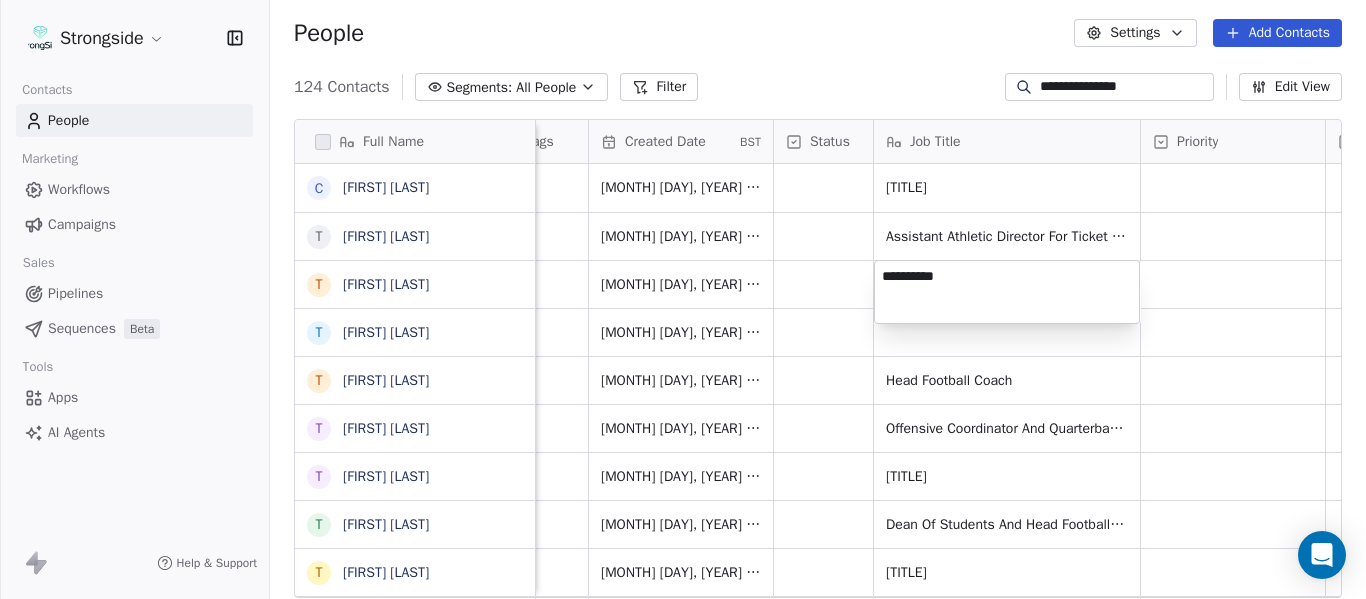 type on "**********" 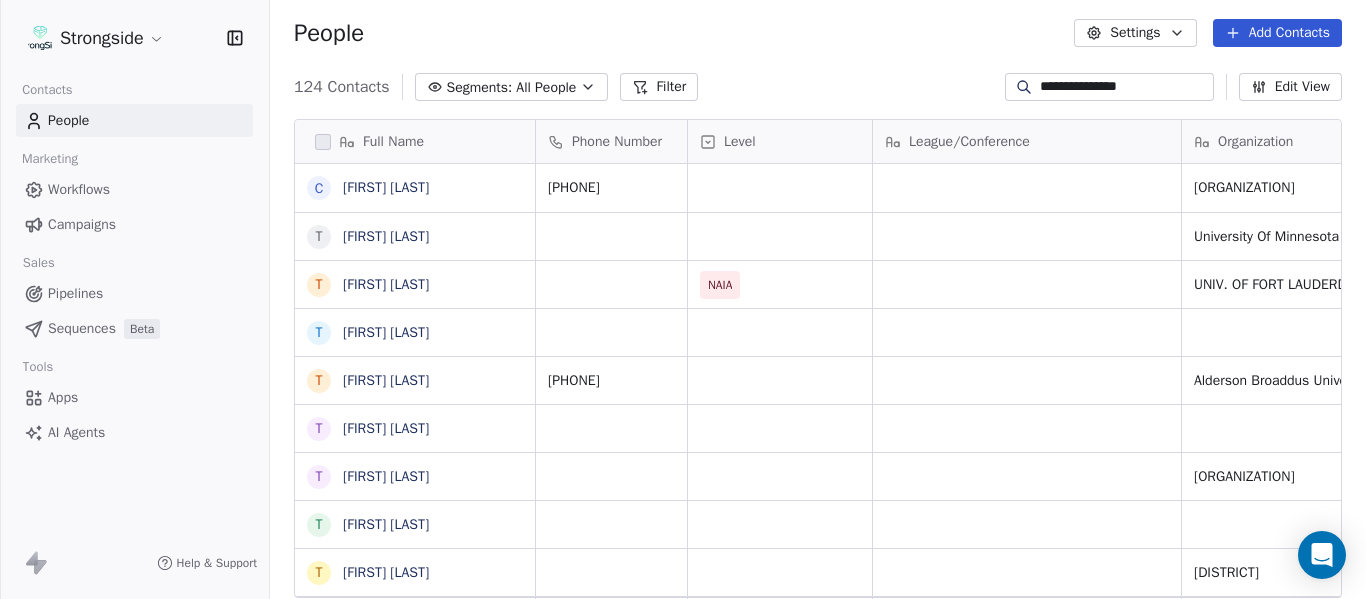 scroll, scrollTop: 0, scrollLeft: 0, axis: both 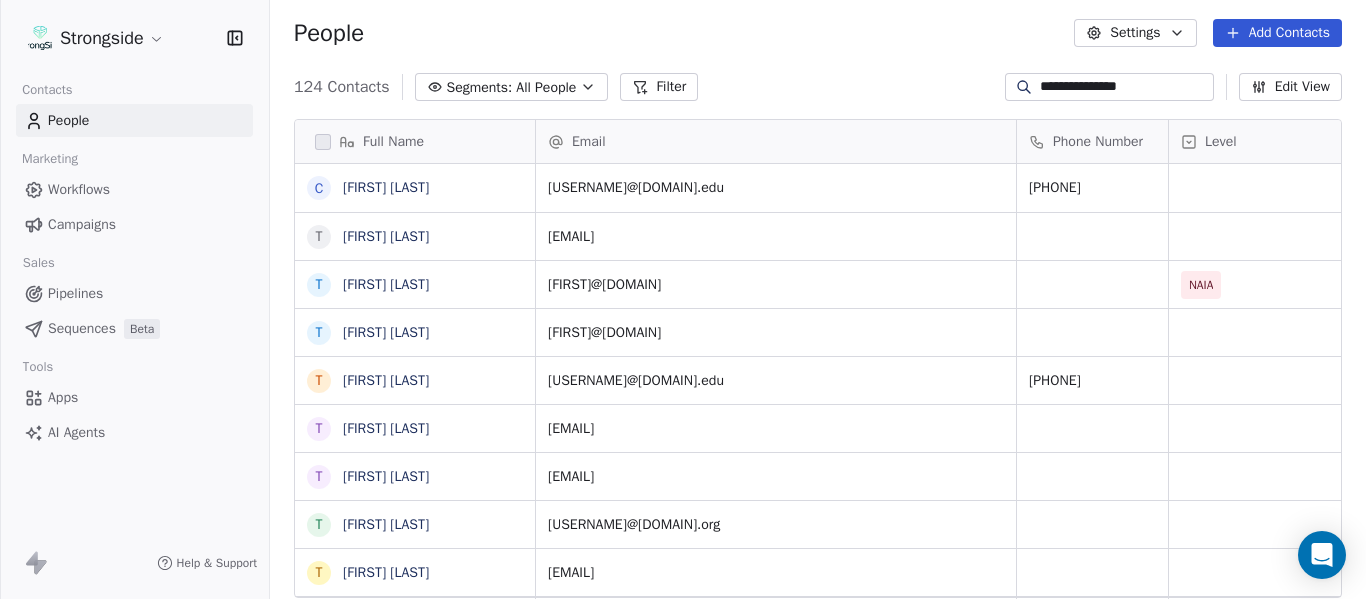 click on "**********" at bounding box center (1125, 87) 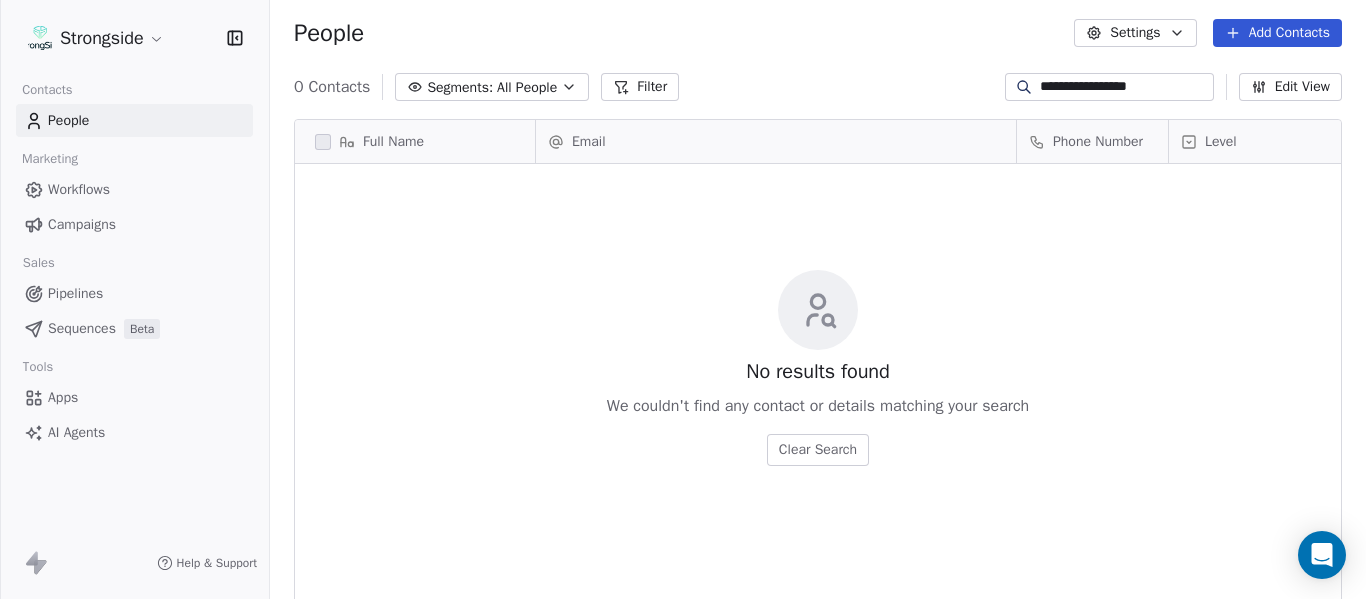 click on "**********" at bounding box center (1125, 87) 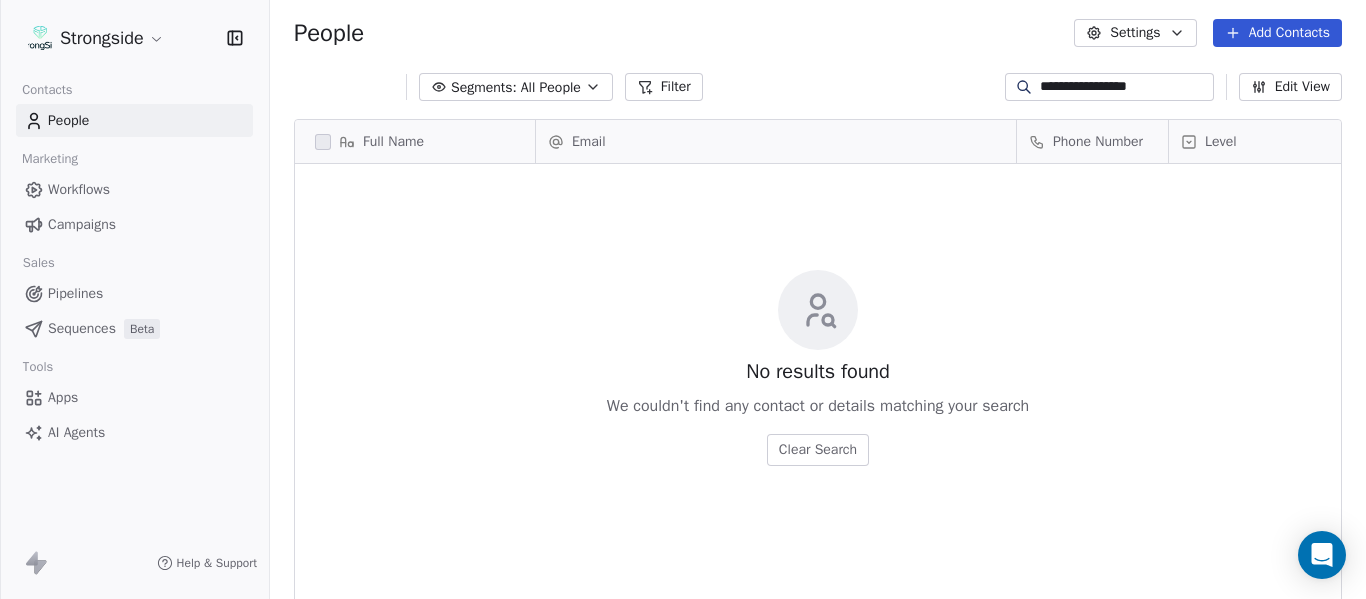 click on "**********" at bounding box center (1125, 87) 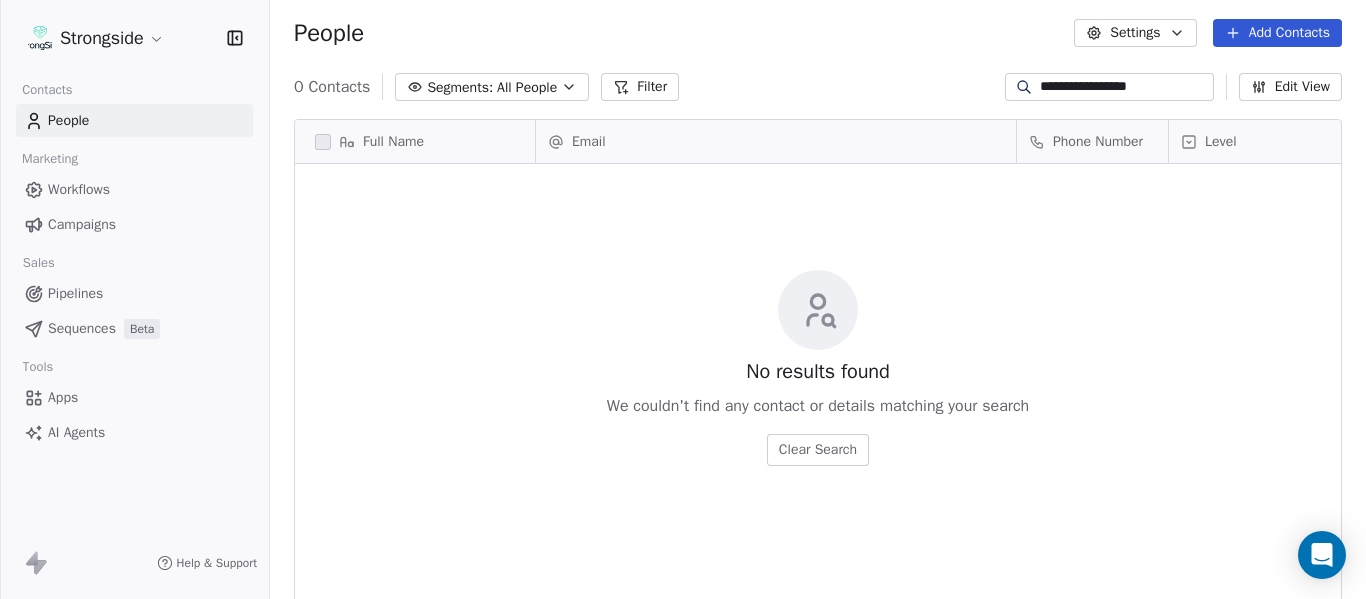 paste 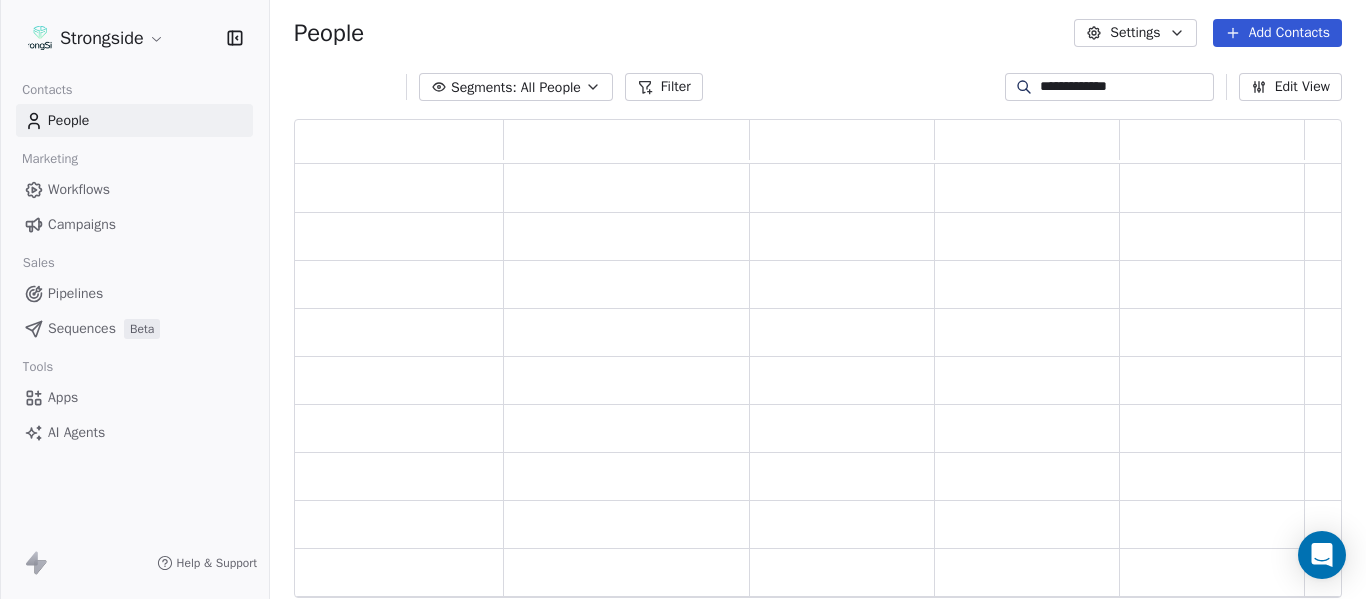 scroll, scrollTop: 16, scrollLeft: 16, axis: both 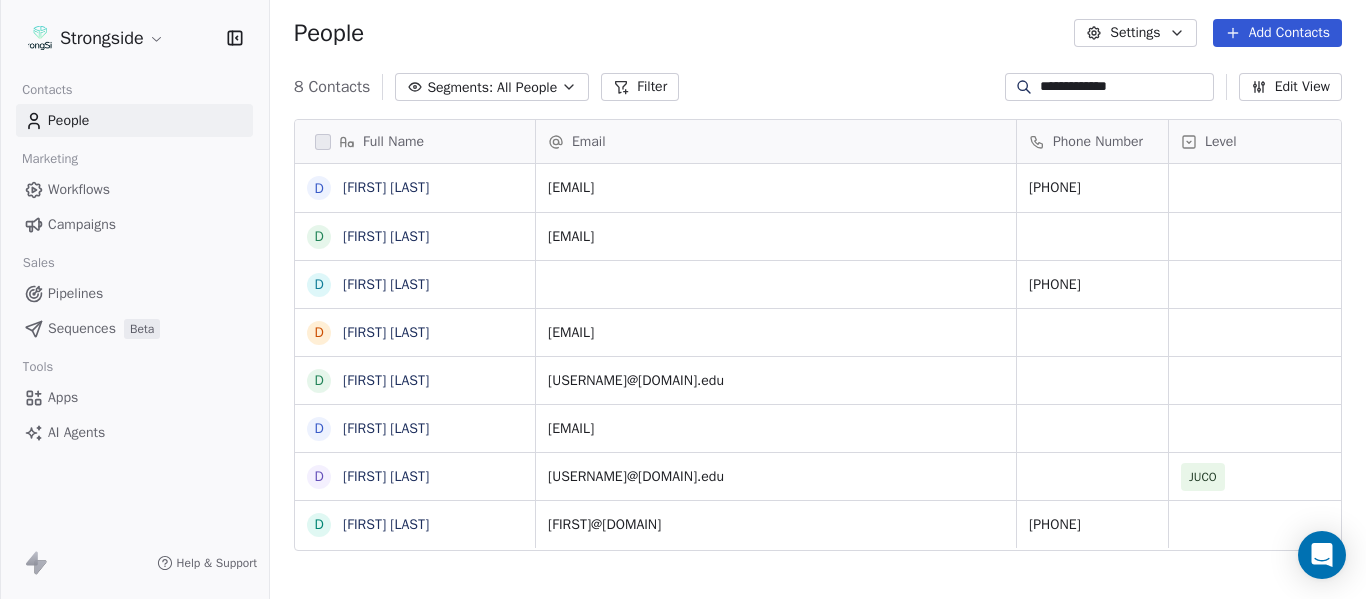 type on "**********" 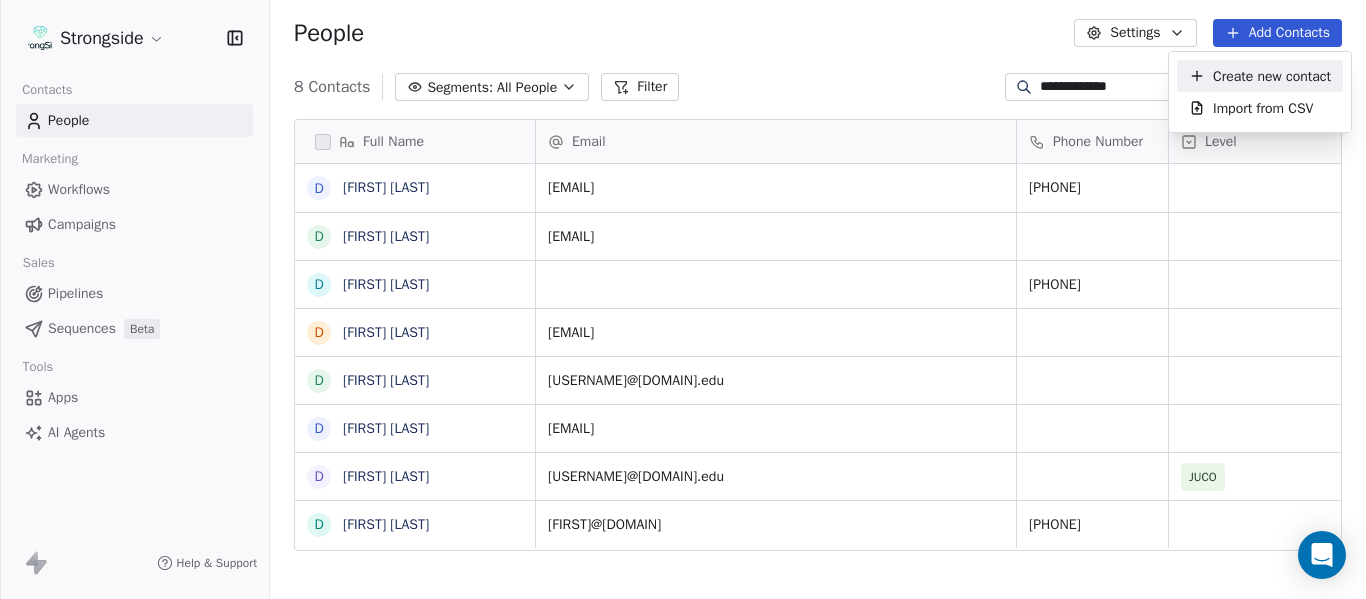 click on "Create new contact" at bounding box center (1272, 76) 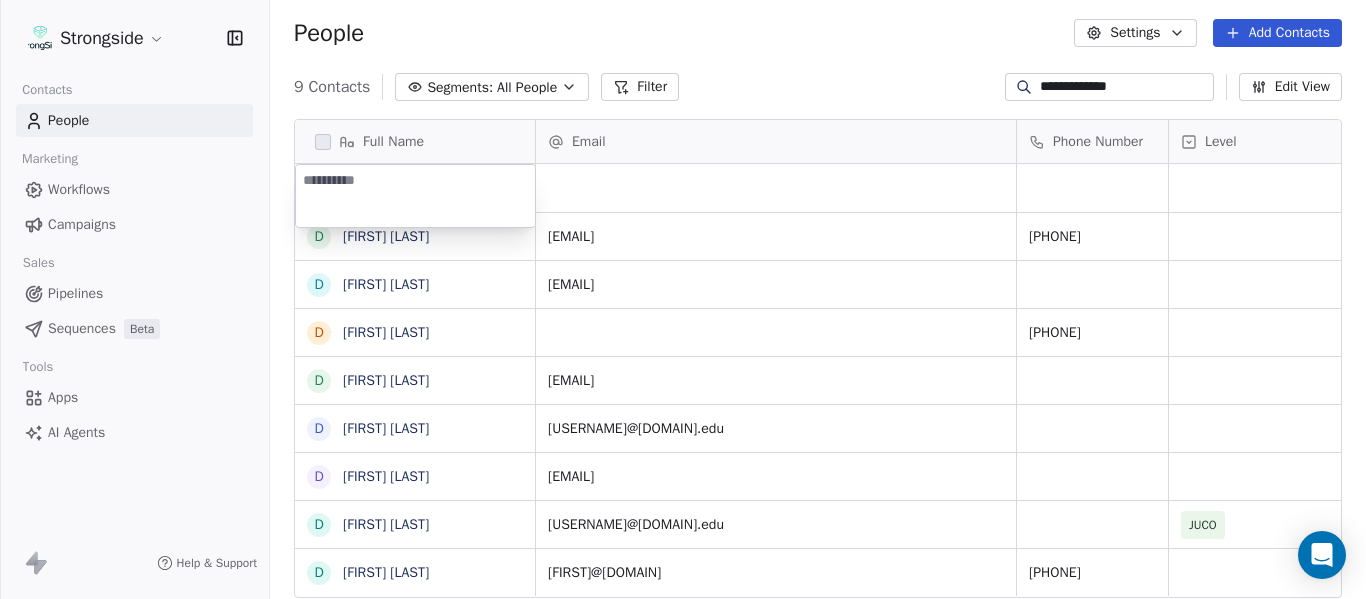 type on "**********" 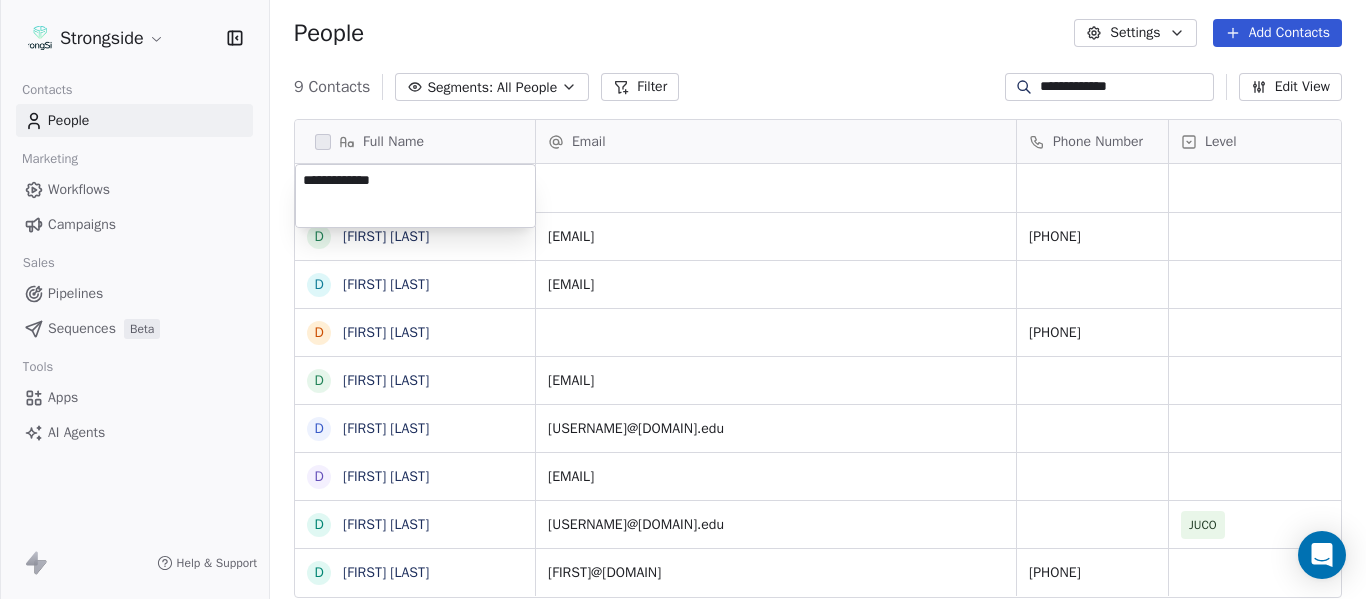 click on "Full Name D [FIRST] [LAST] D [FIRST] [LAST] D [FIRST] [LAST] D [FIRST] [LAST] D [FIRST] [LAST] D [FIRST] [LAST] D [FIRST] [LAST] D [FIRST] [LAST] D [FIRST] [LAST] Email Phone Number Level League/Conference Organization Tags [USERNAME]@[DOMAIN].com [PHONE] Talked [USERNAME]@[DOMAIN].com [ORGANIZATION] [PHONE] [ORGANIZATION] [USERNAME]@[DOMAIN].net [ORGANIZATION] [USERNAME]@[DOMAIN].edu [ORGANIZATION] [USERNAME]@[DOMAIN].net [ORGANIZATION] [USERNAME]@[DOMAIN].edu JUCO [ORGANIZATION] [ORGANIZATION] [USERNAME]@[DOMAIN].com [PHONE]" at bounding box center (683, 299) 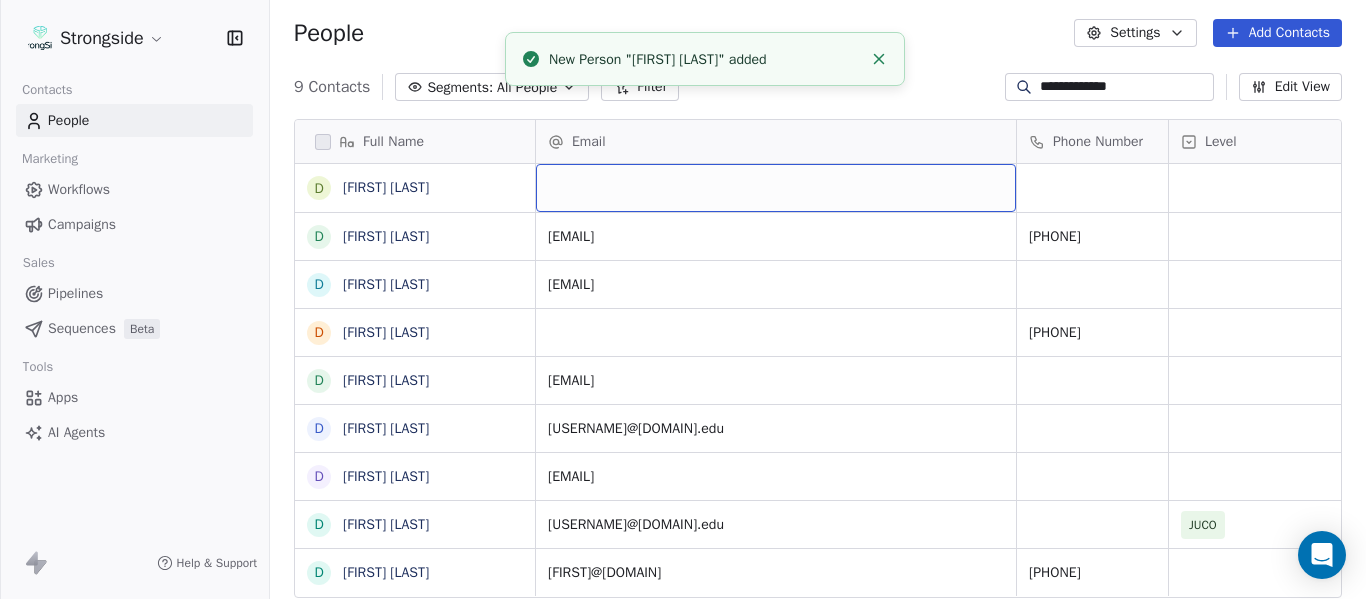 click at bounding box center (776, 188) 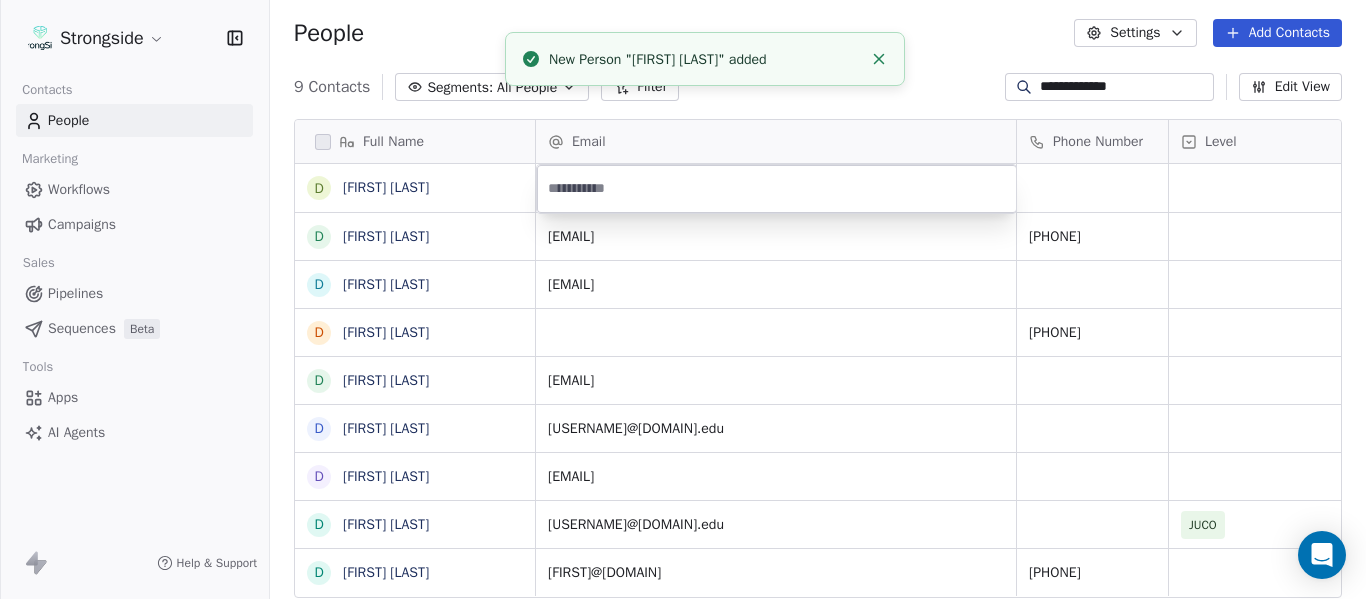 type on "**********" 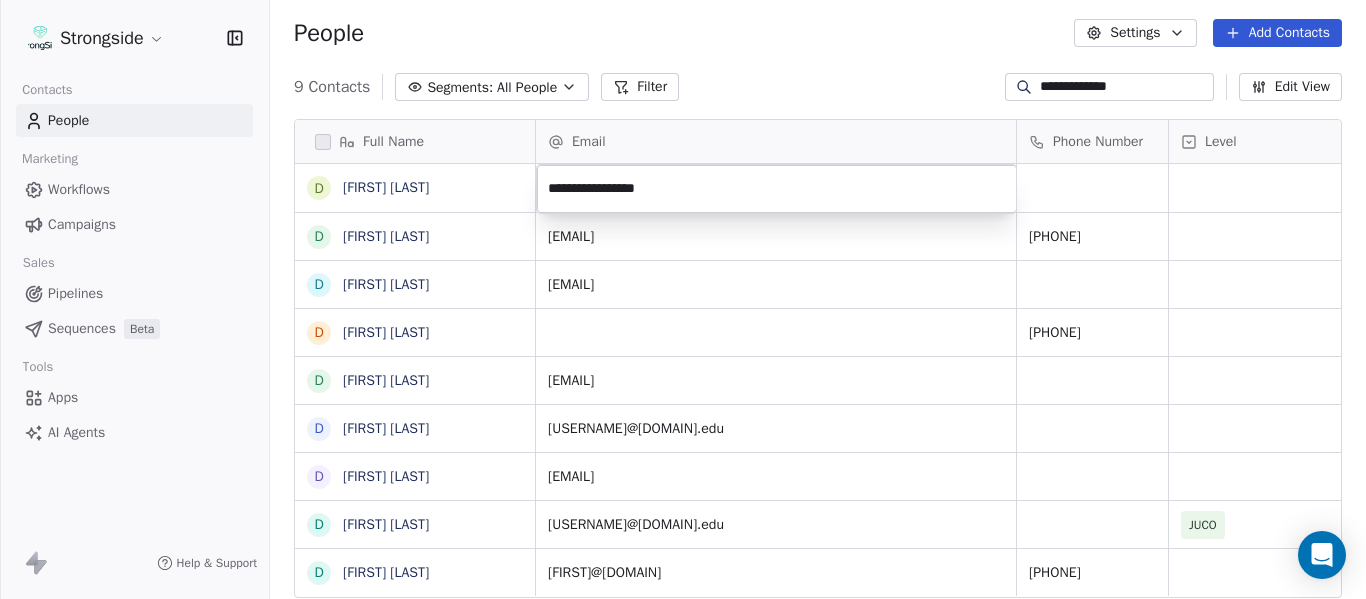 click on "Full Name D [FIRST] [LAST] D [FIRST] [LAST] D [FIRST] [LAST] D [FIRST] [LAST] D [FIRST] [LAST] D [FIRST] [LAST] D [FIRST] [LAST] D [FIRST] [LAST] D [FIRST] [LAST] Email Phone Number Level League/Conference Organization Tags [USERNAME]@[DOMAIN].com [PHONE] Talked [USERNAME]@[DOMAIN].com [ORGANIZATION] [PHONE] [ORGANIZATION] [USERNAME]@[DOMAIN].net [ORGANIZATION] [USERNAME]@[DOMAIN].edu [ORGANIZATION] [USERNAME]@[DOMAIN].net [ORGANIZATION] [USERNAME]@[DOMAIN].edu JUCO [ORGANIZATION] [ORGANIZATION] [USERNAME]@[DOMAIN].com [PHONE]" at bounding box center [683, 299] 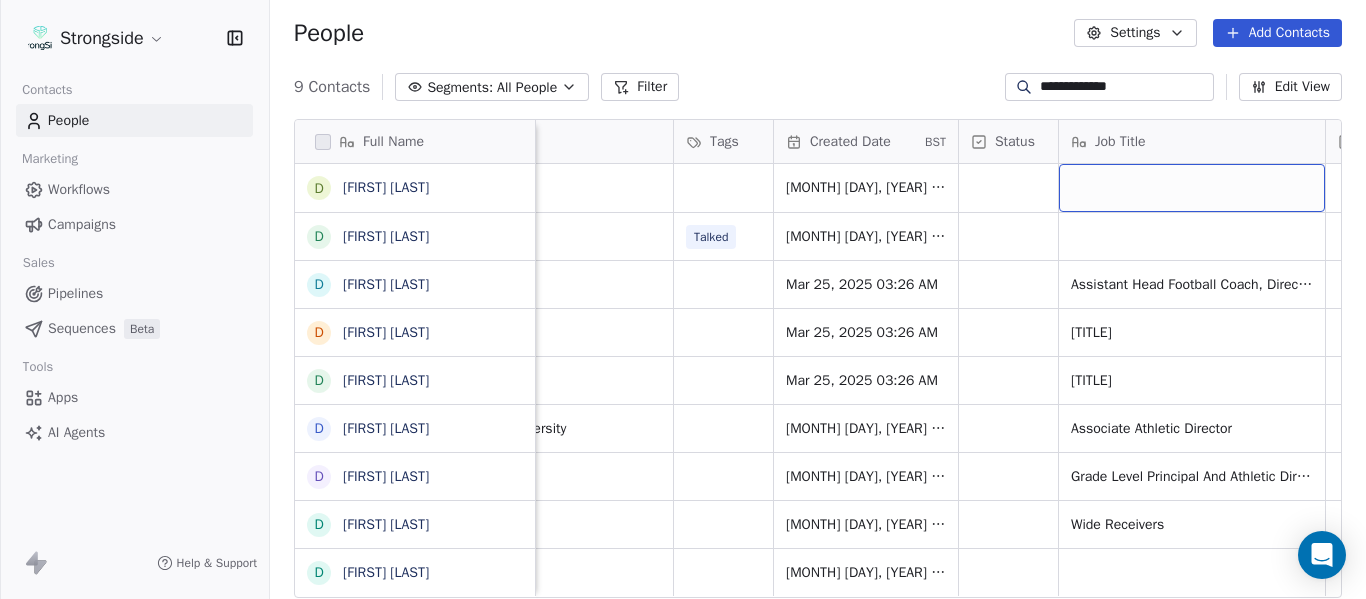 scroll, scrollTop: 0, scrollLeft: 1444, axis: horizontal 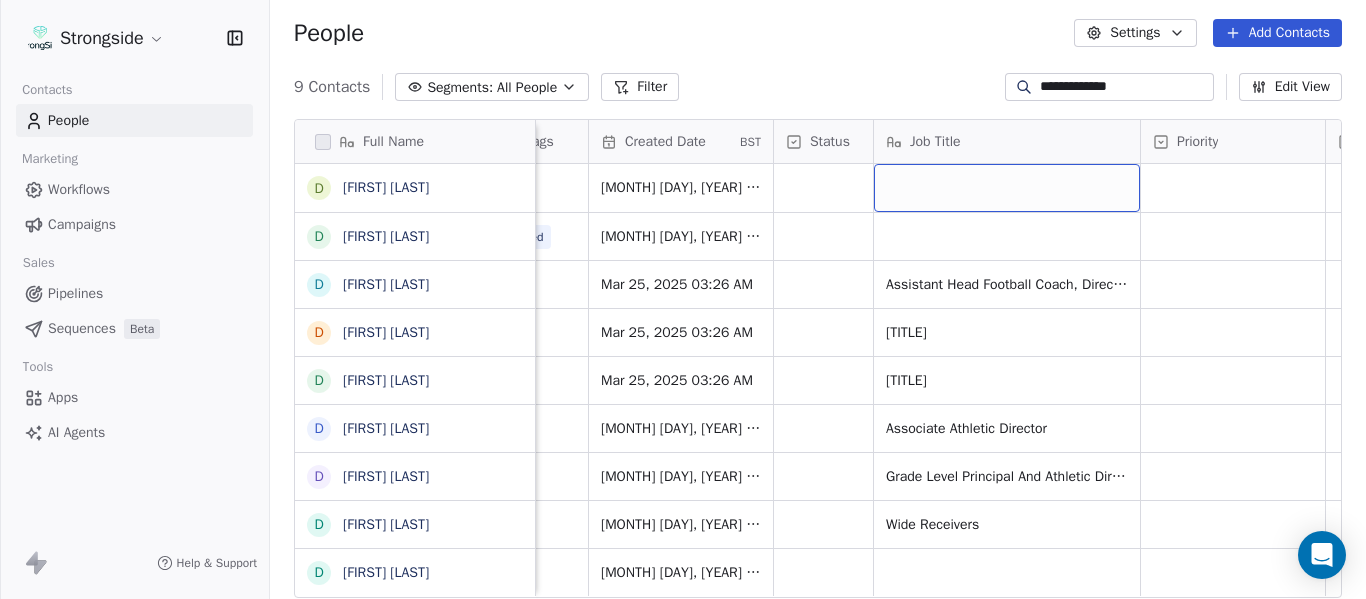 click at bounding box center (1007, 188) 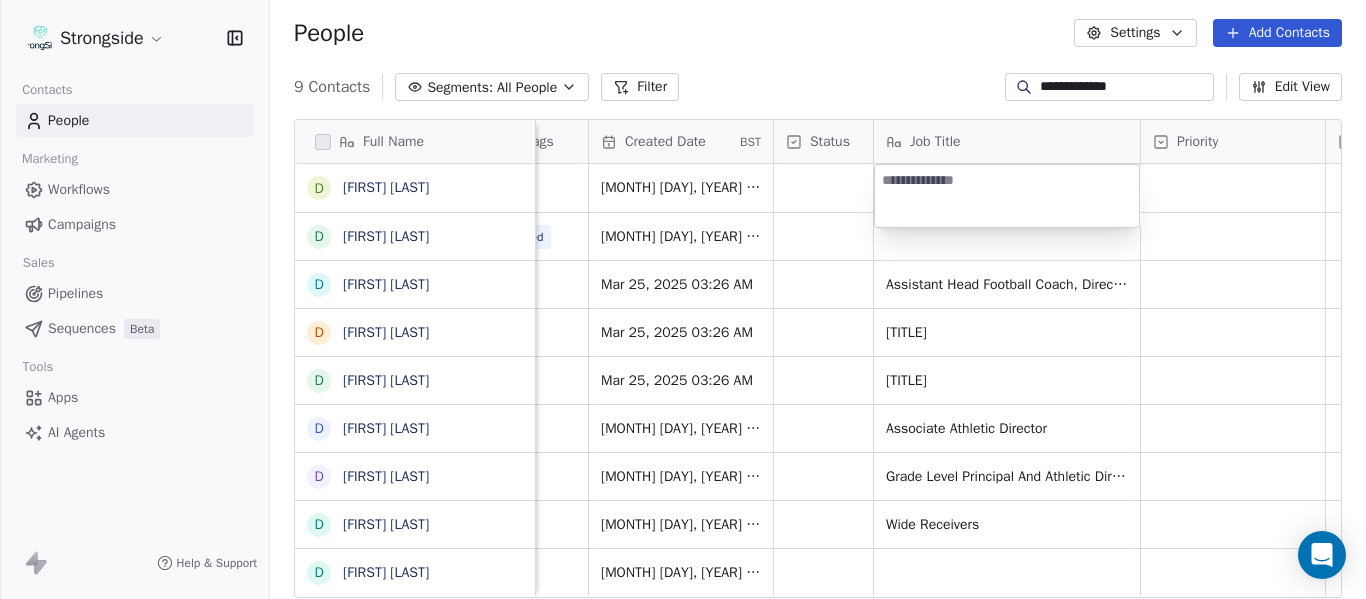 click at bounding box center [1007, 196] 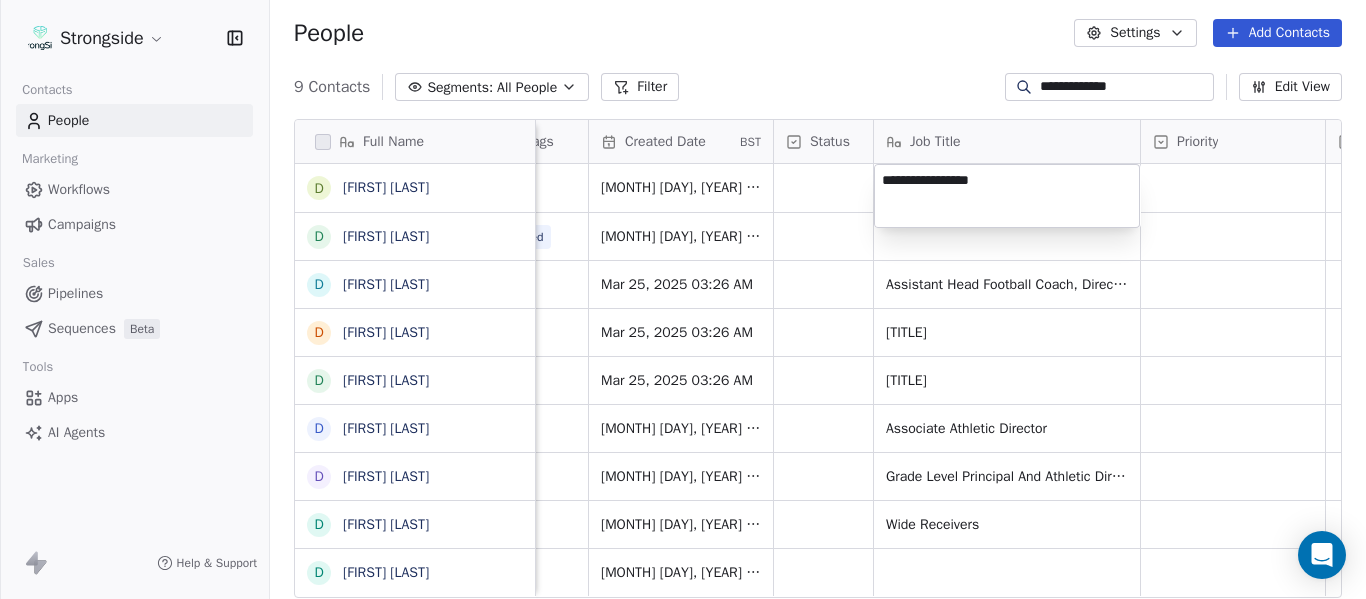 type on "**********" 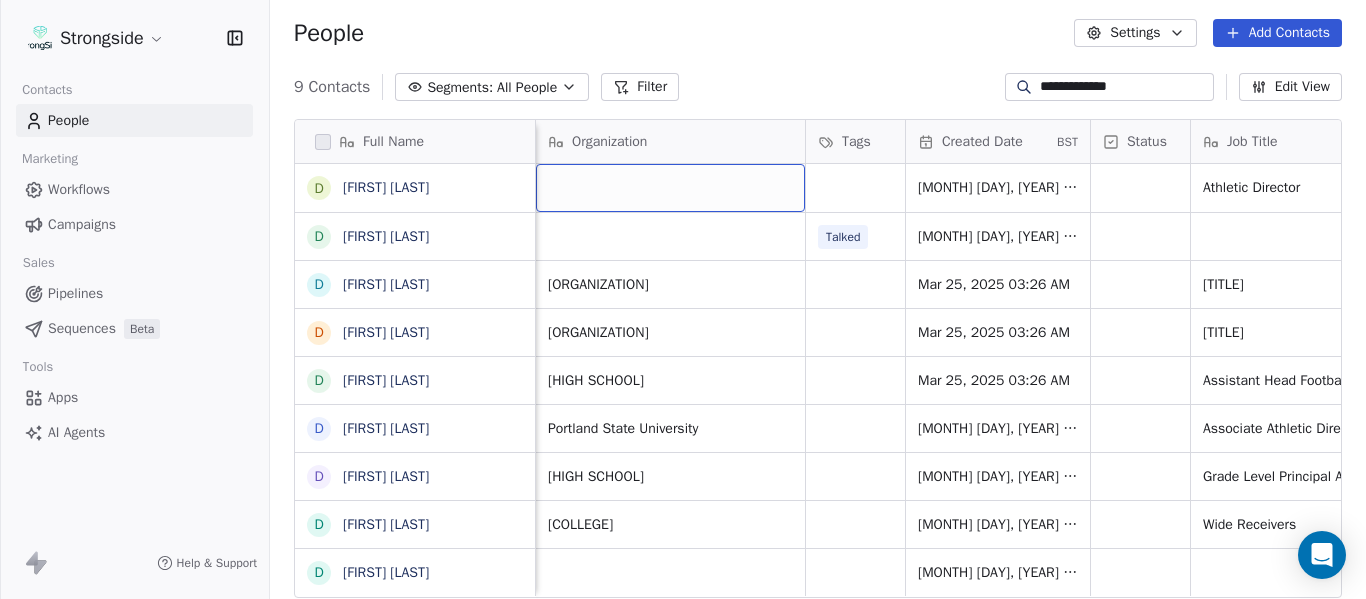 scroll, scrollTop: 0, scrollLeft: 818, axis: horizontal 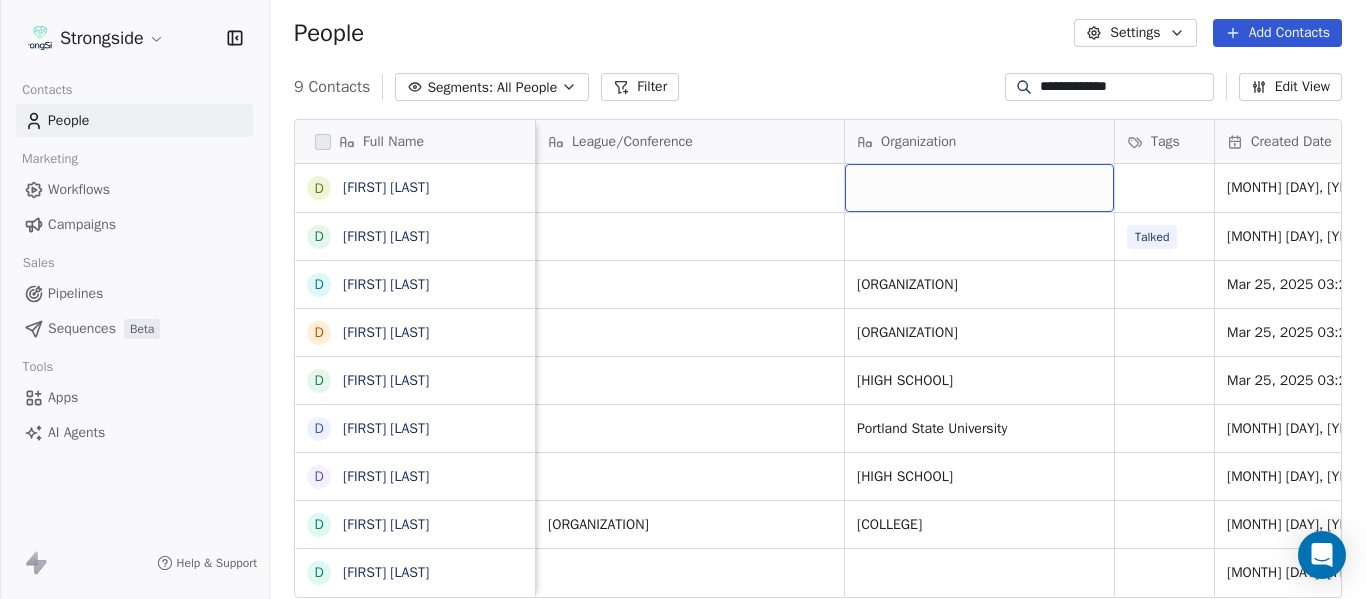 click at bounding box center [979, 188] 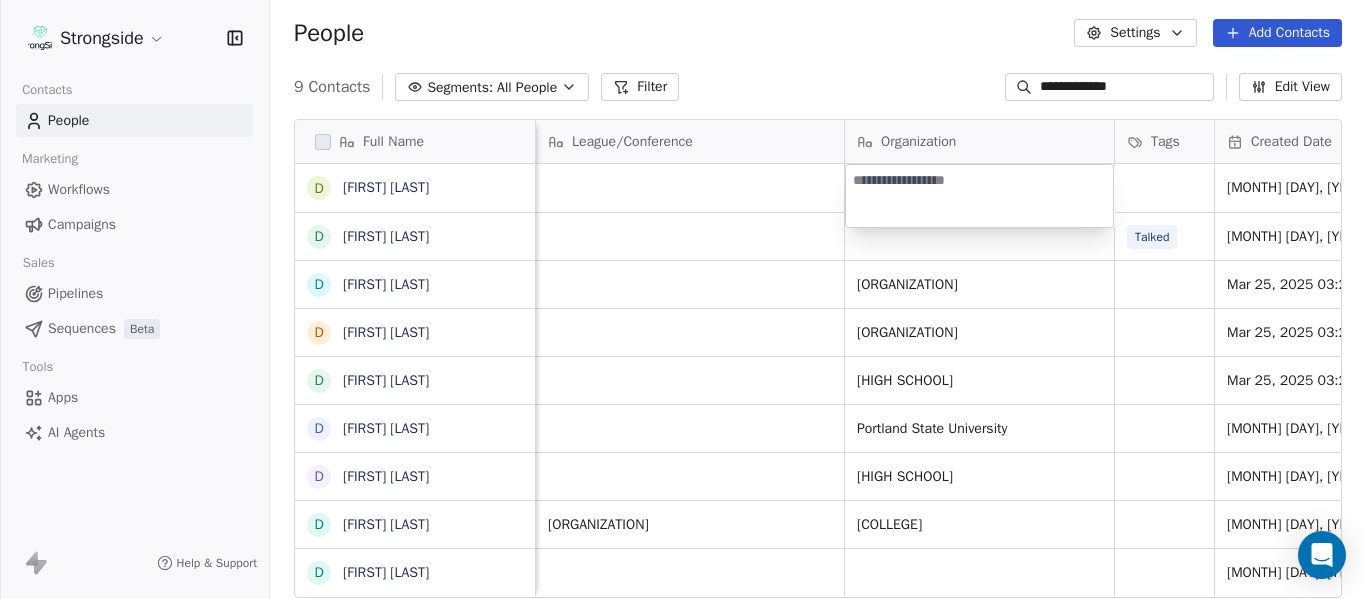 type on "**********" 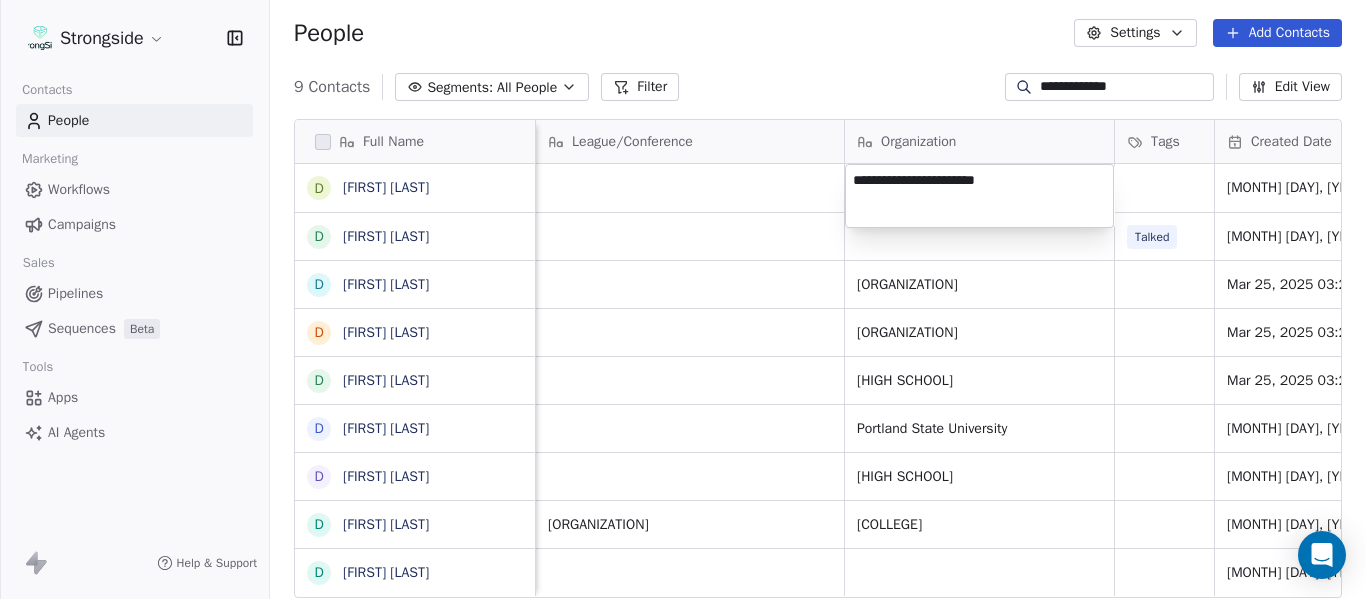 click on "https://linkedin.com/in/[FIRST]-[LAST]-[ID]" at bounding box center (683, 299) 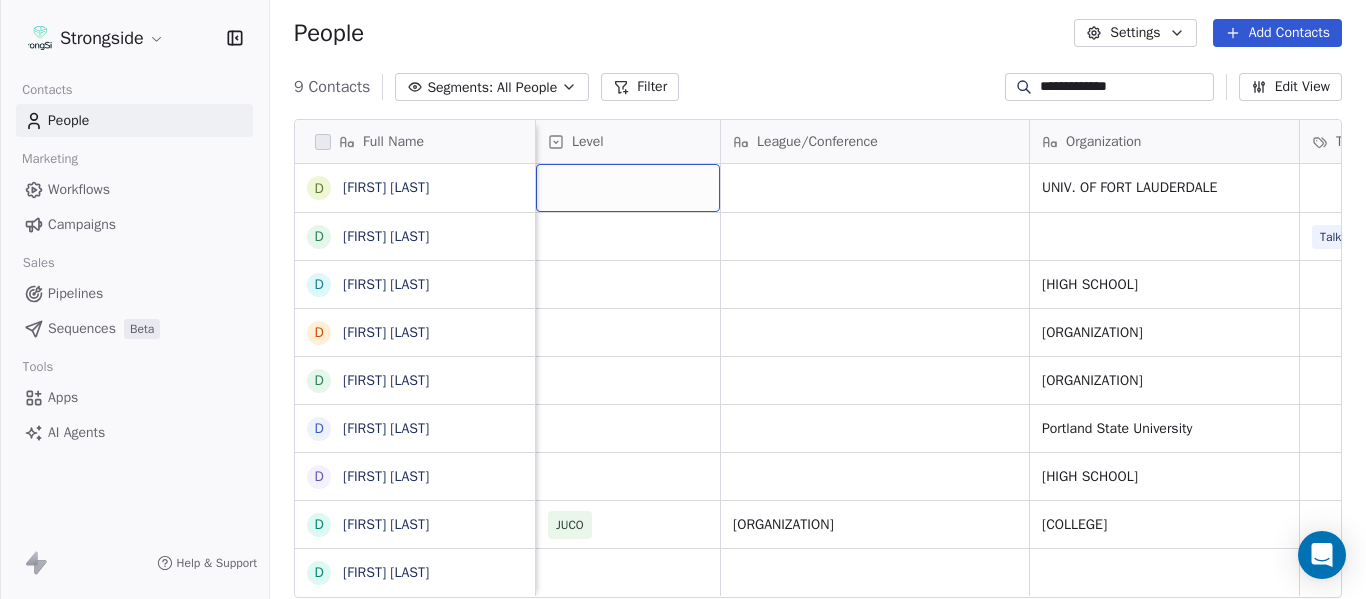 scroll, scrollTop: 0, scrollLeft: 481, axis: horizontal 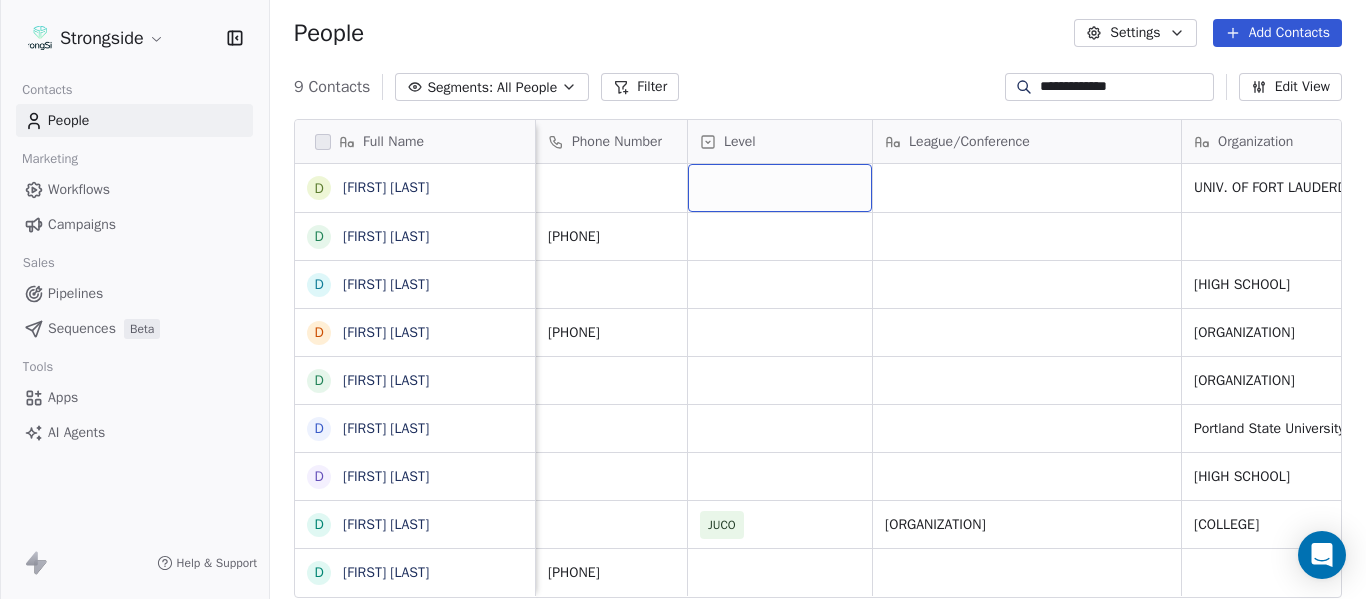 click at bounding box center [780, 188] 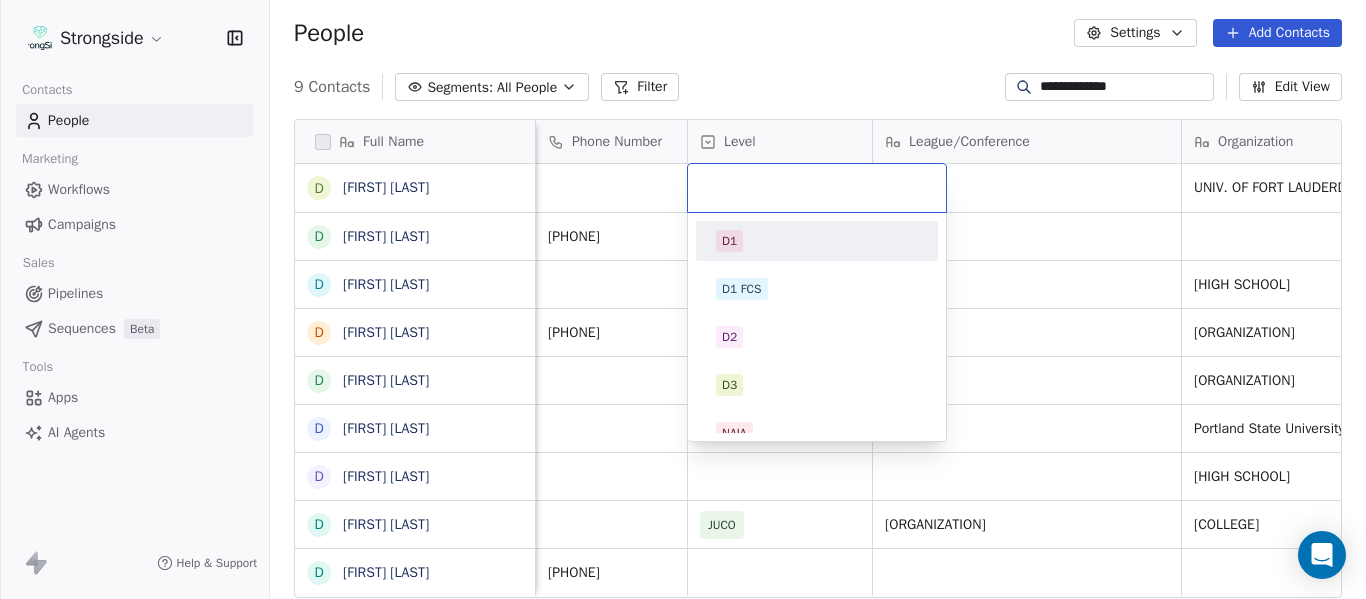 click at bounding box center [817, 188] 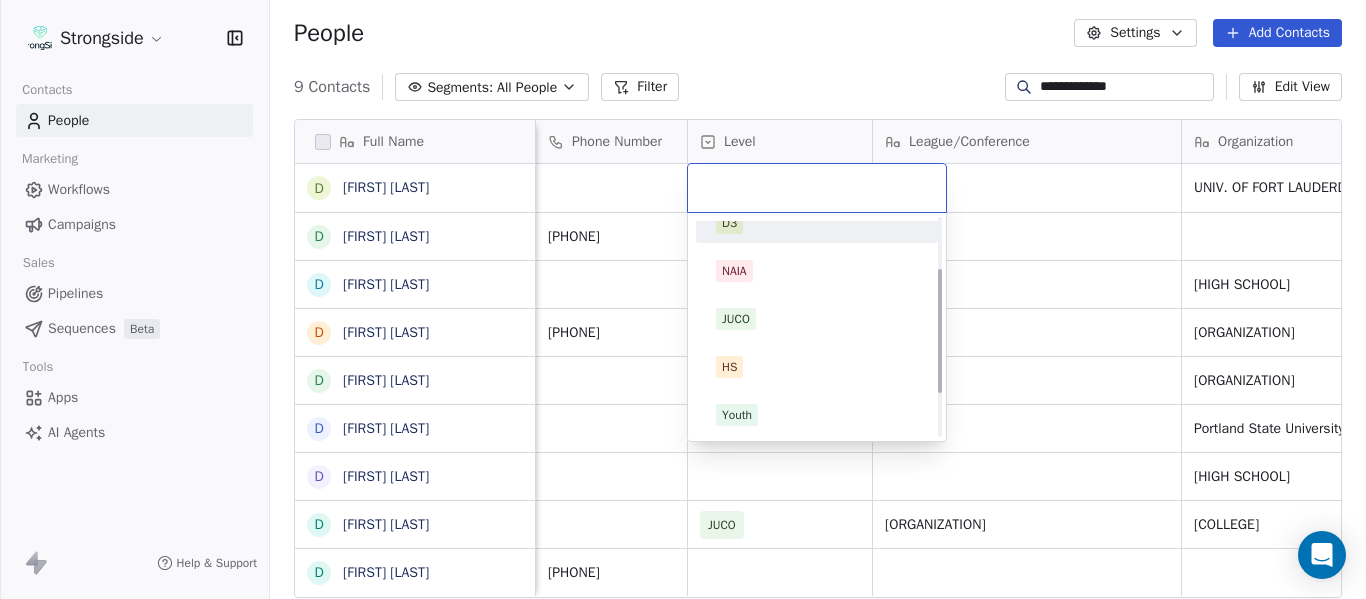 scroll, scrollTop: 164, scrollLeft: 0, axis: vertical 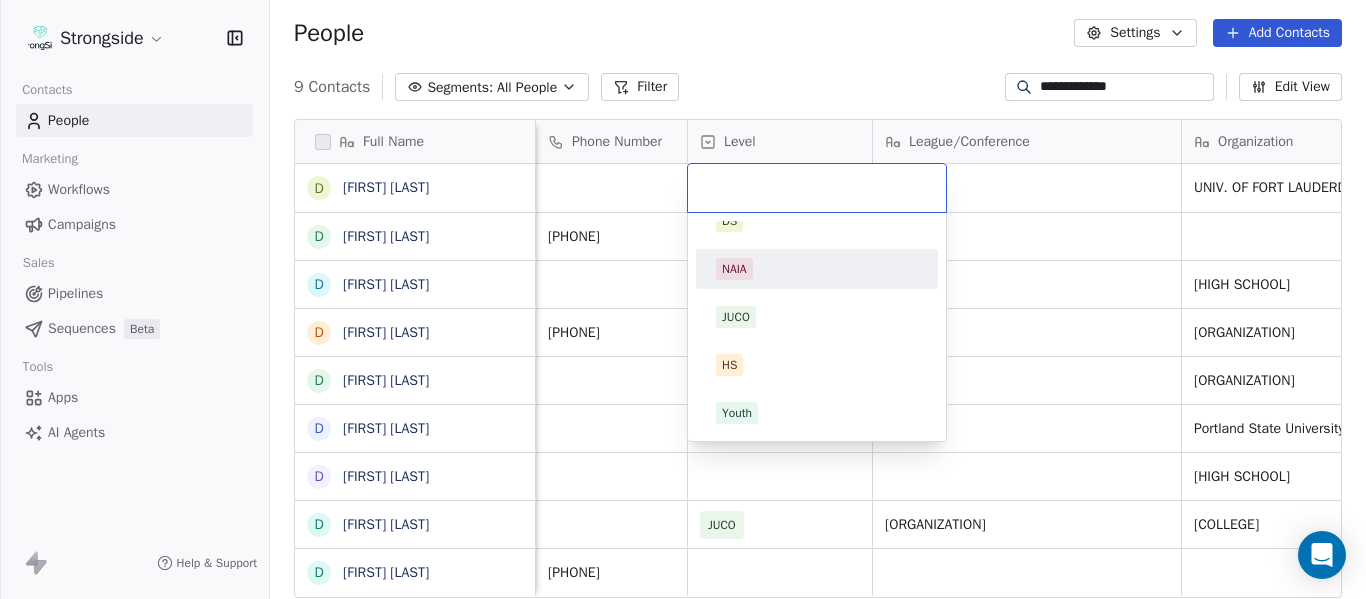 click on "NAIA" at bounding box center (817, 269) 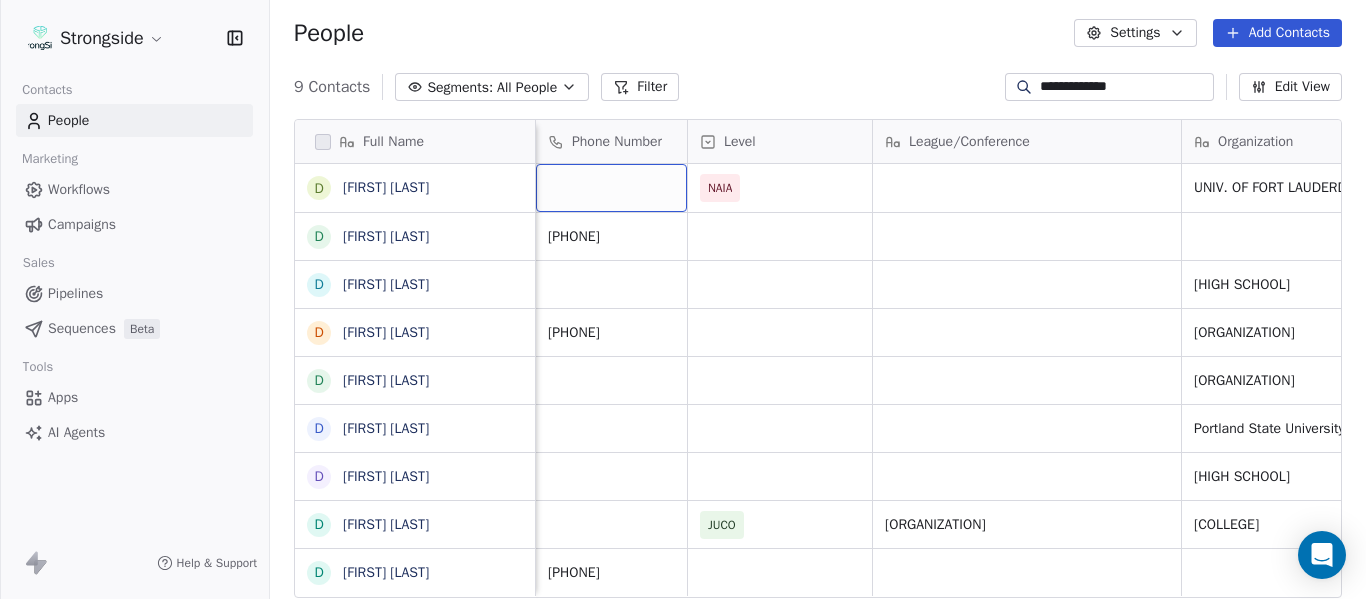 scroll, scrollTop: 0, scrollLeft: 0, axis: both 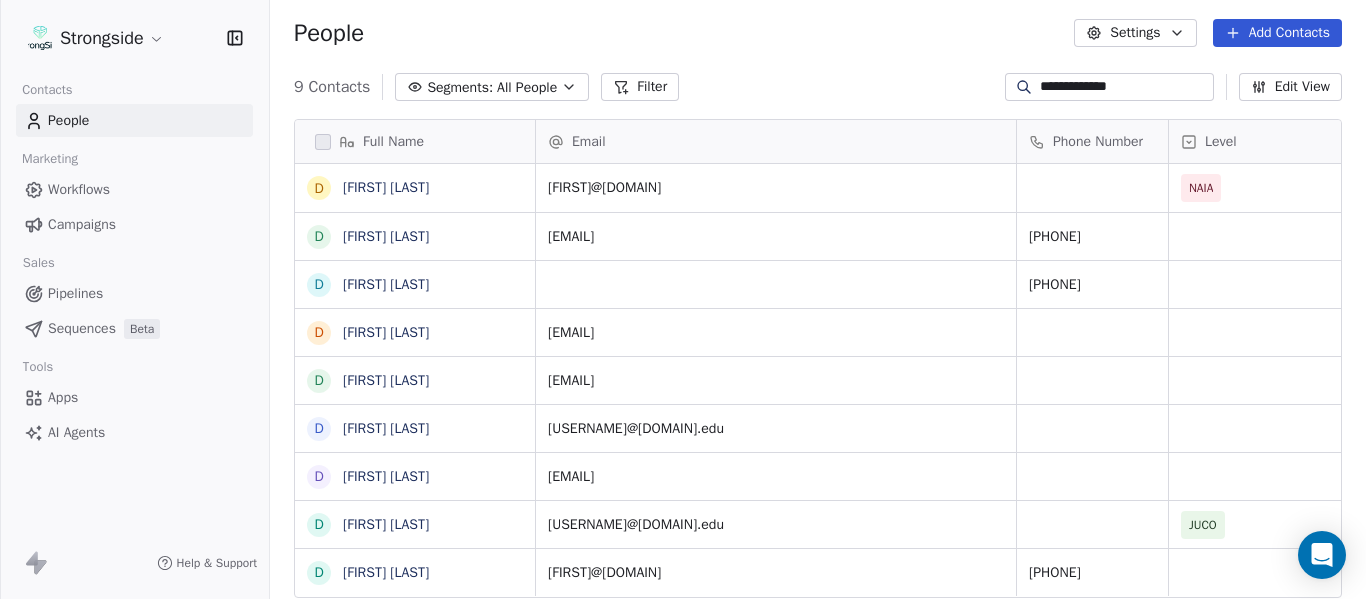 click on "**********" at bounding box center (1125, 87) 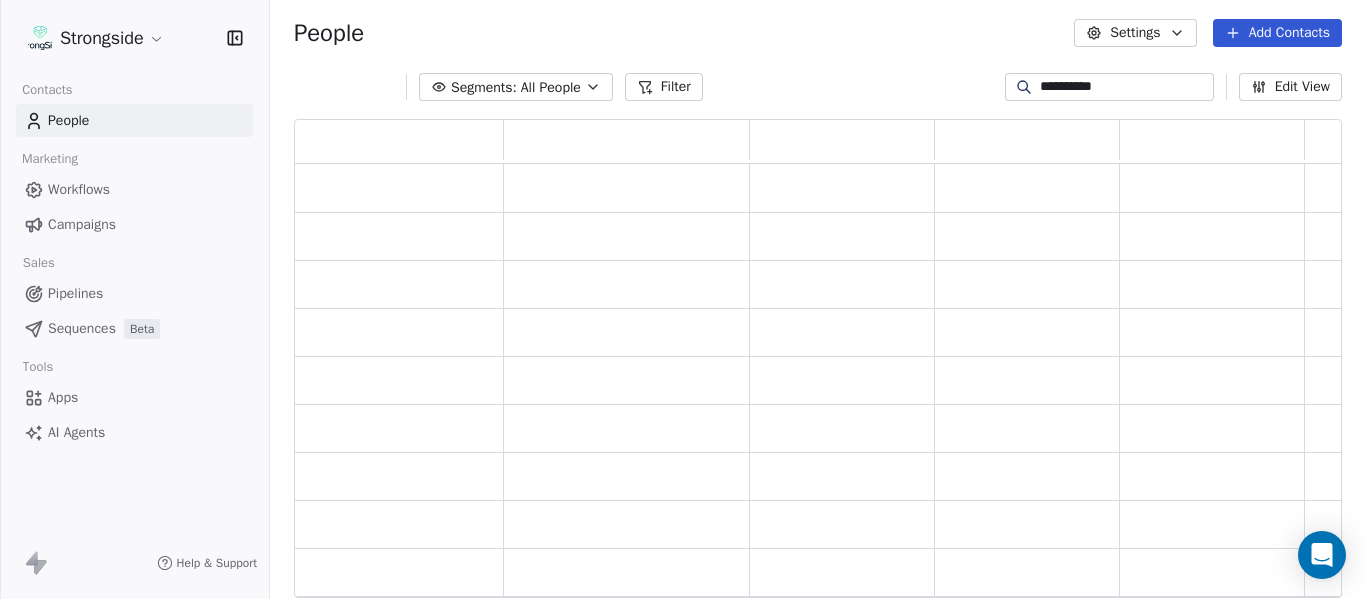 scroll, scrollTop: 16, scrollLeft: 16, axis: both 